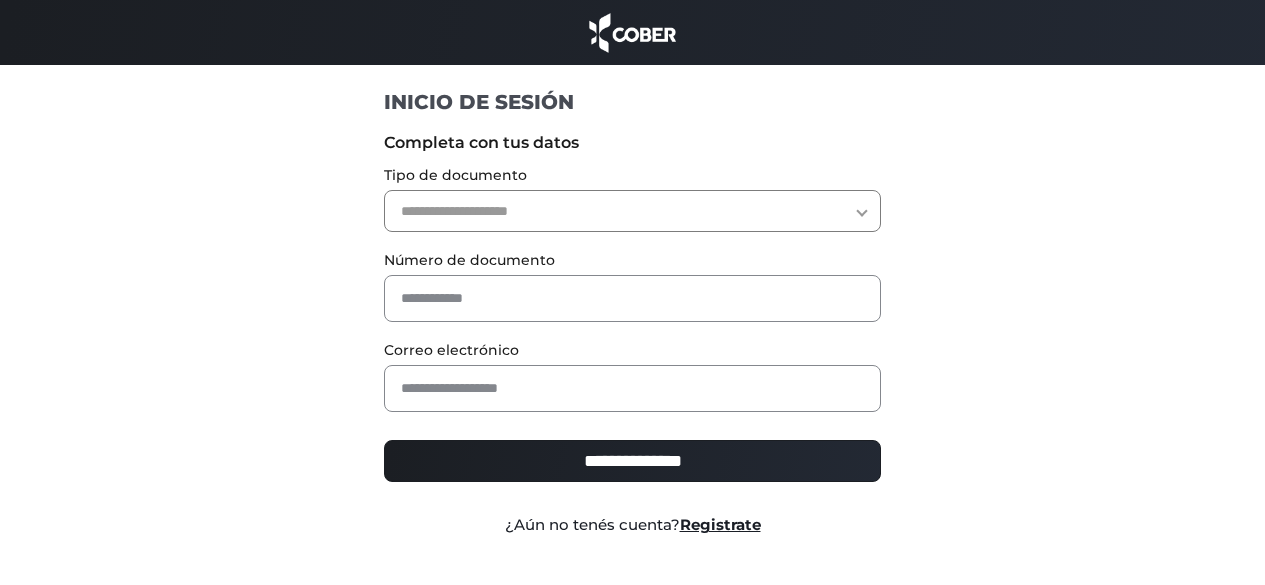 scroll, scrollTop: 0, scrollLeft: 0, axis: both 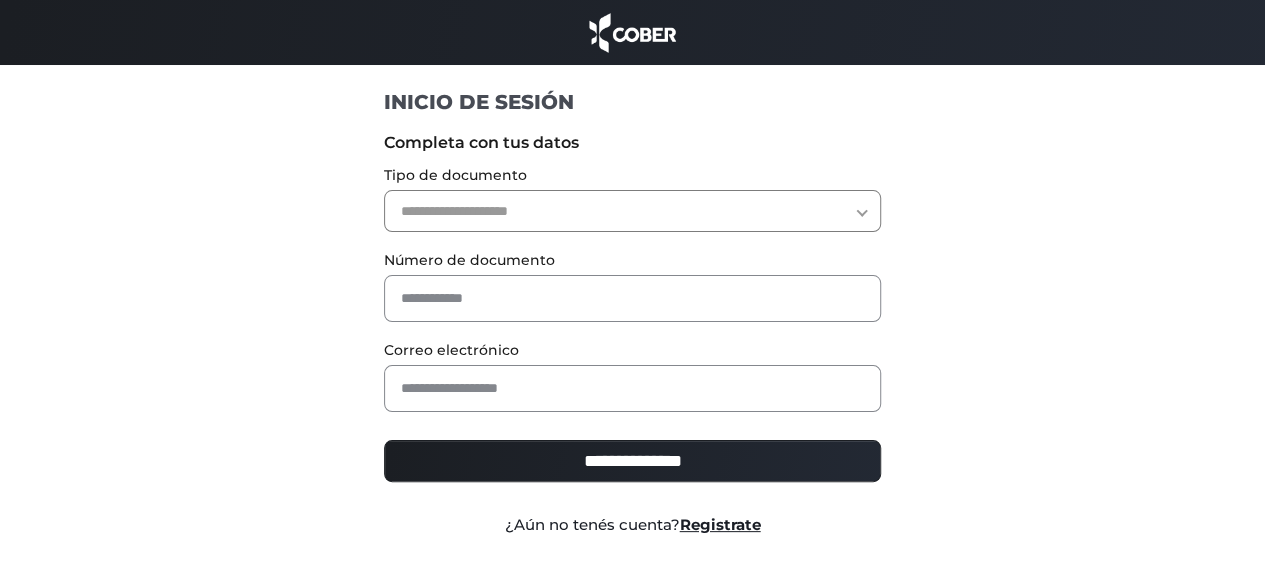 drag, startPoint x: 0, startPoint y: 0, endPoint x: 510, endPoint y: 197, distance: 546.7257 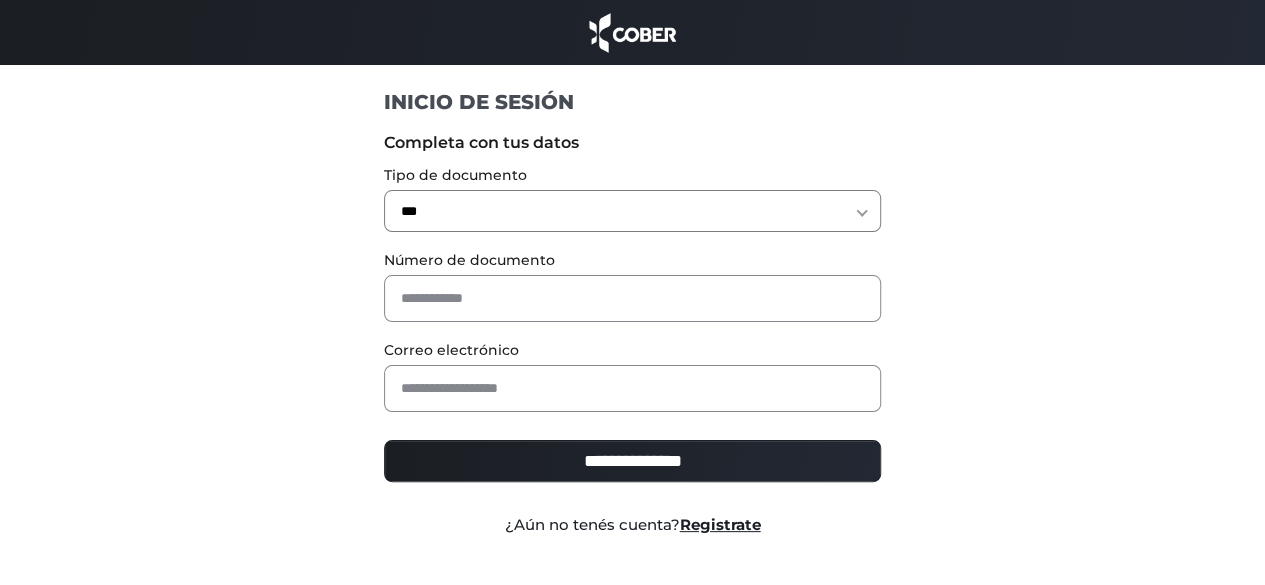 click on "**********" at bounding box center (632, 211) 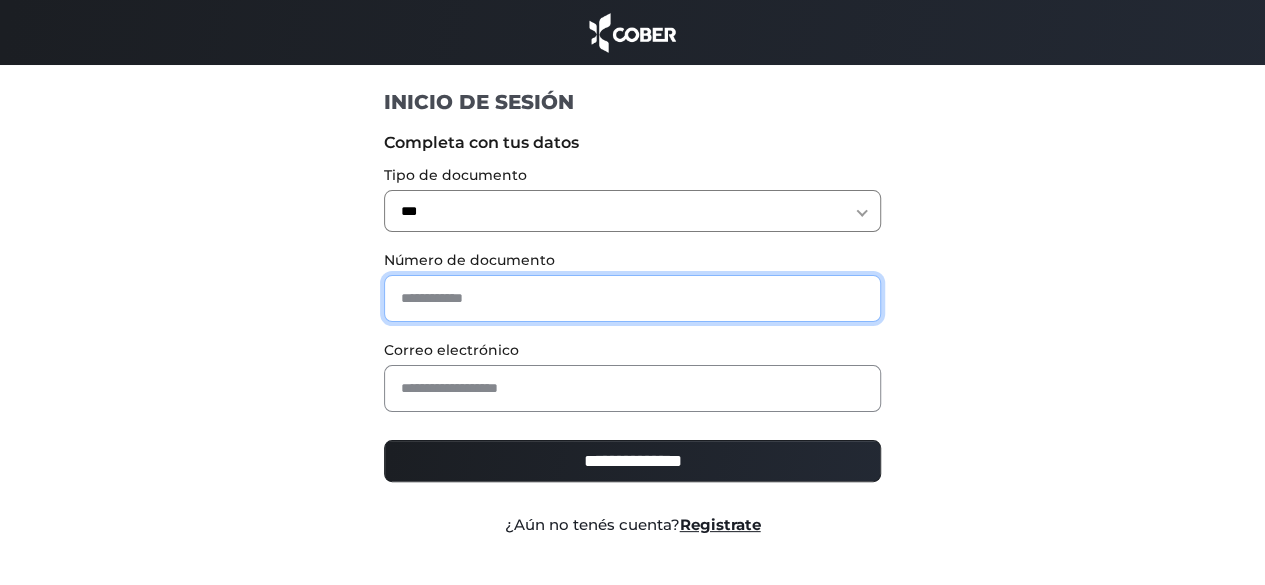 click at bounding box center (632, 298) 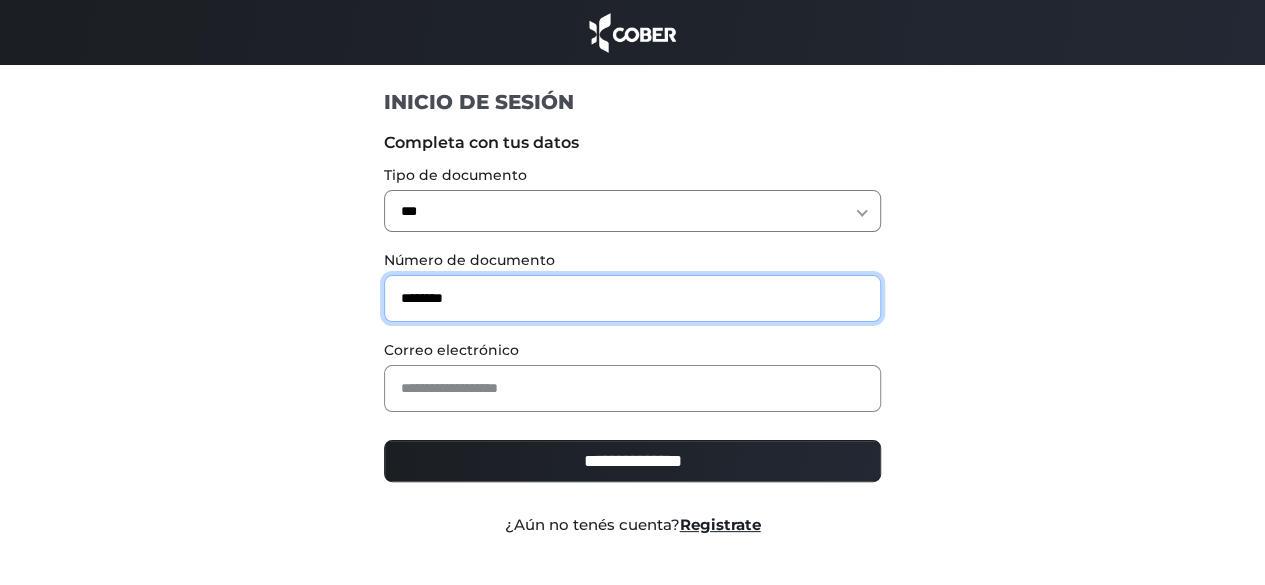 type on "********" 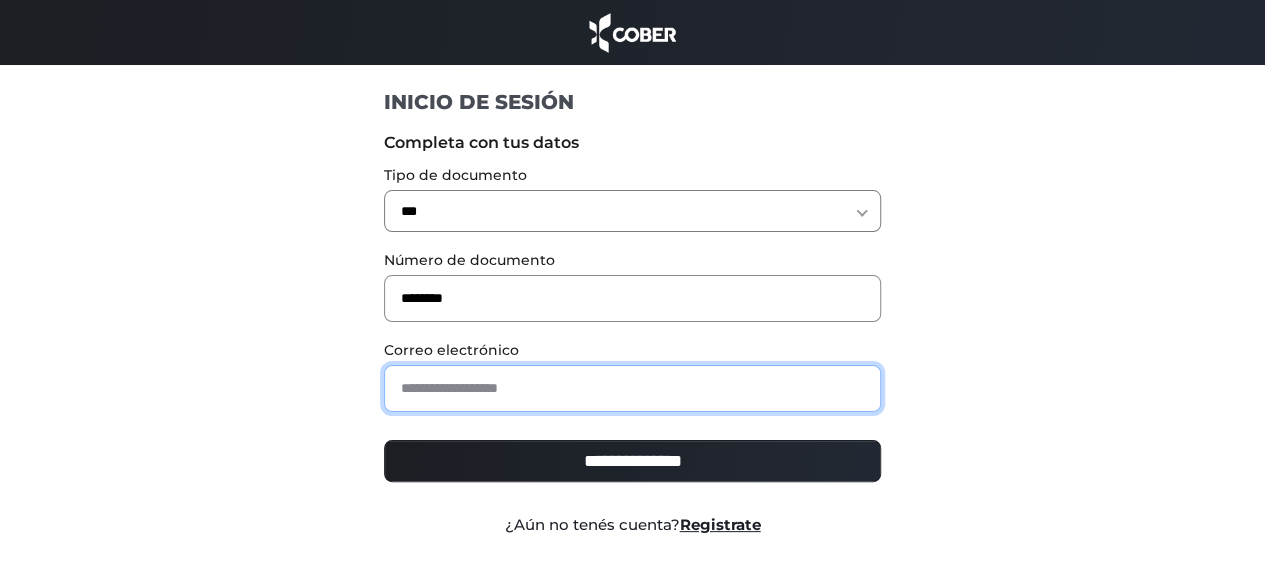 click at bounding box center (632, 388) 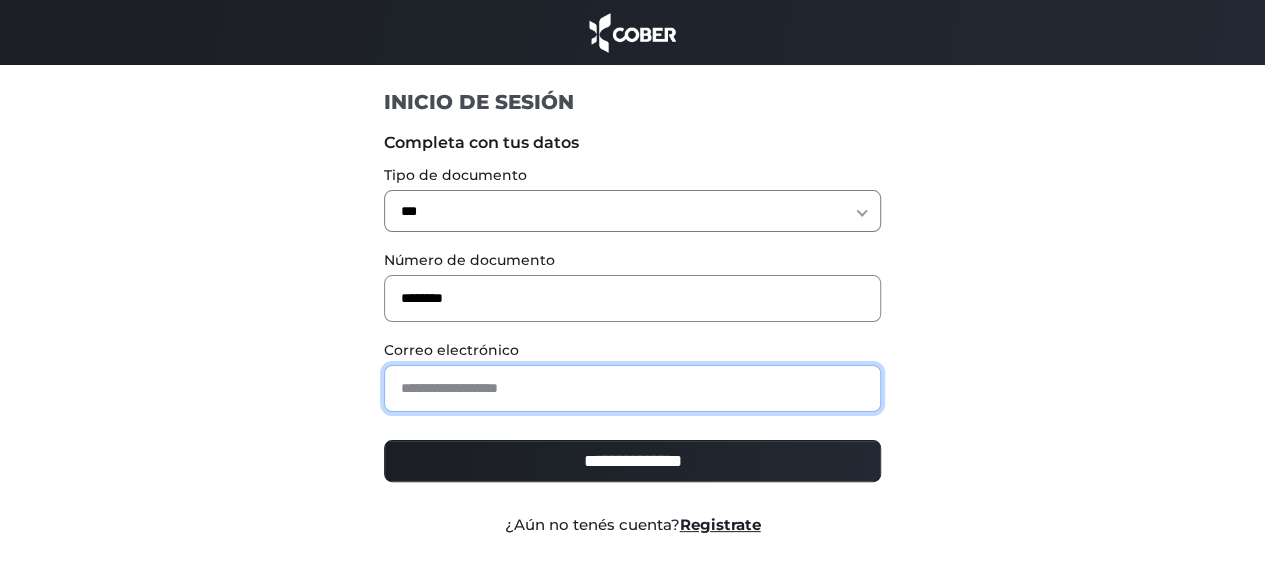 type on "**********" 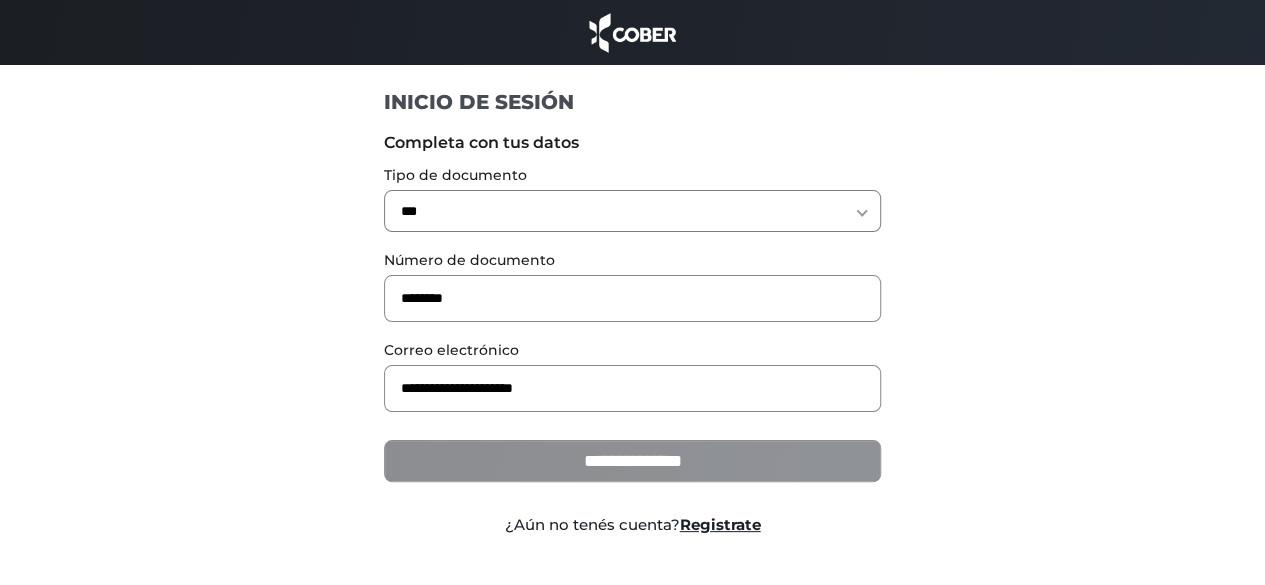 click on "**********" at bounding box center [632, 461] 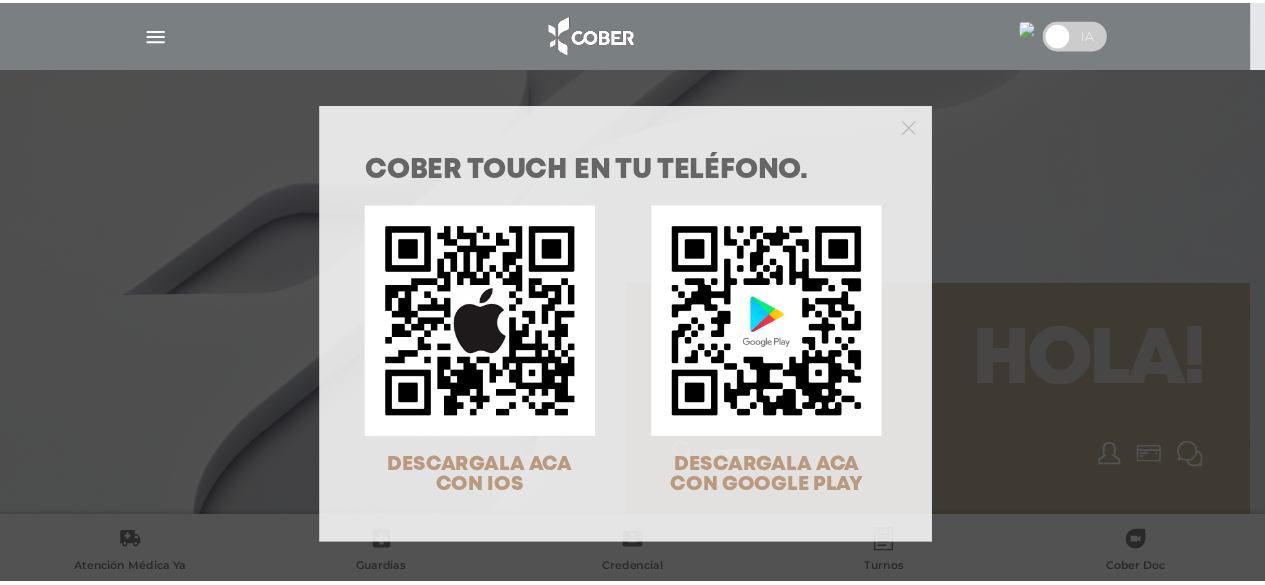 scroll, scrollTop: 0, scrollLeft: 0, axis: both 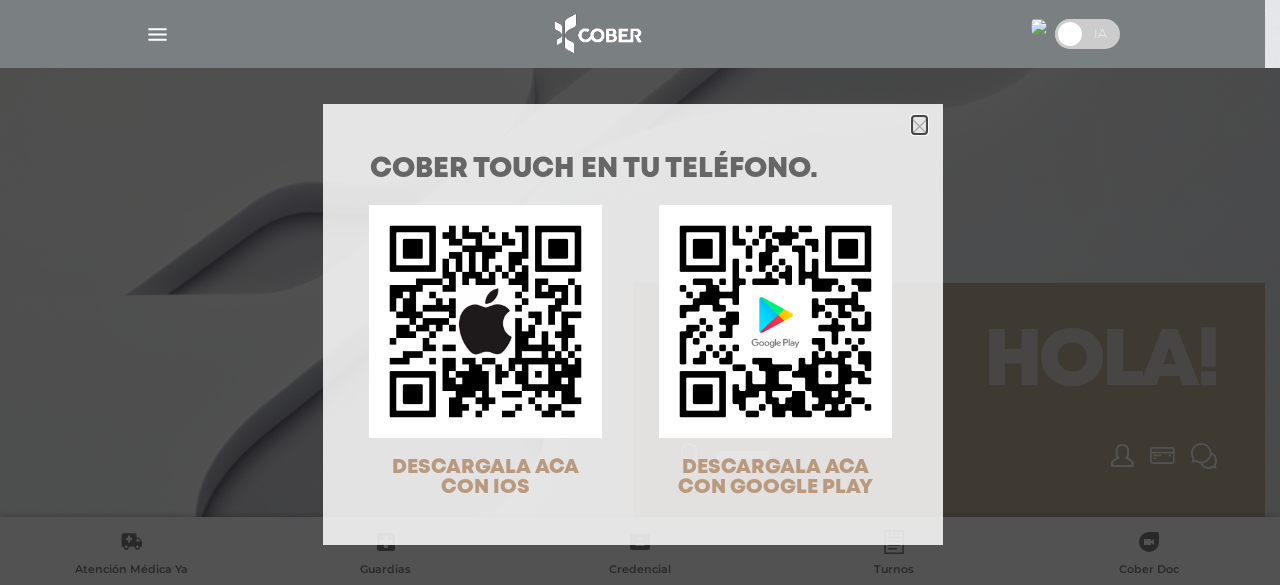 click at bounding box center (919, 125) 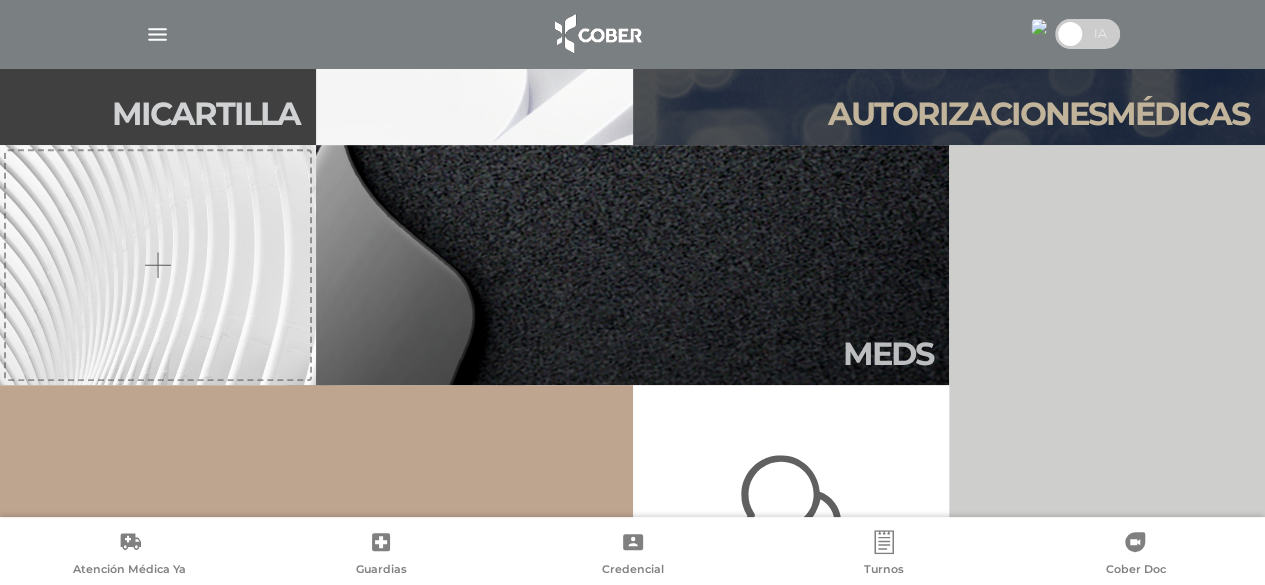 scroll, scrollTop: 600, scrollLeft: 0, axis: vertical 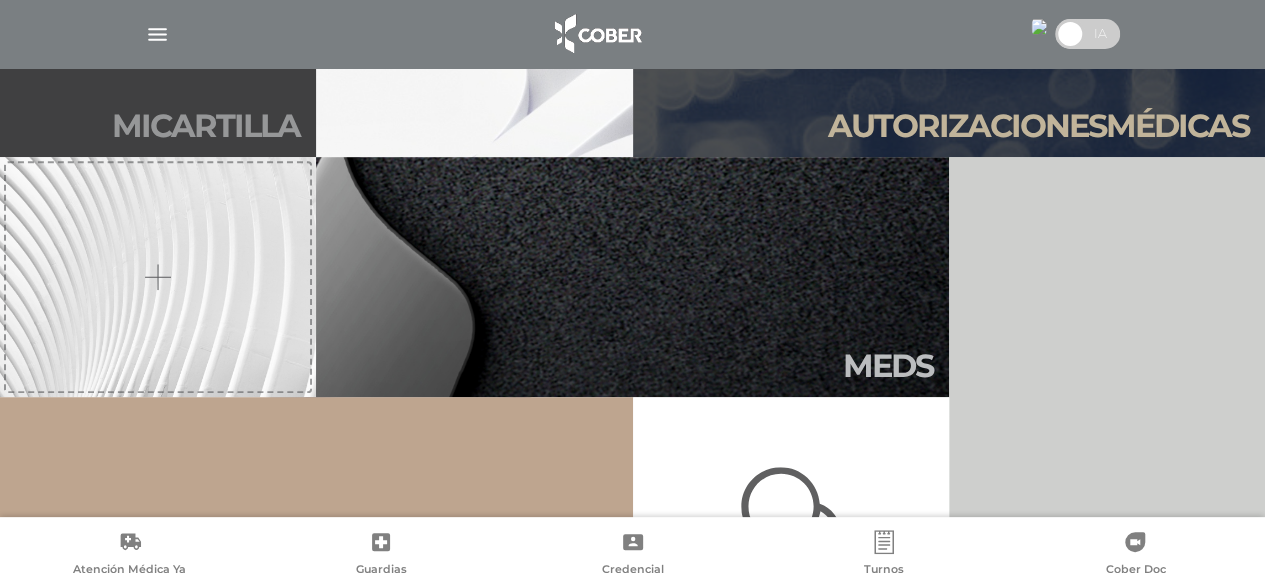 click on "Mi  car tilla" at bounding box center [206, 126] 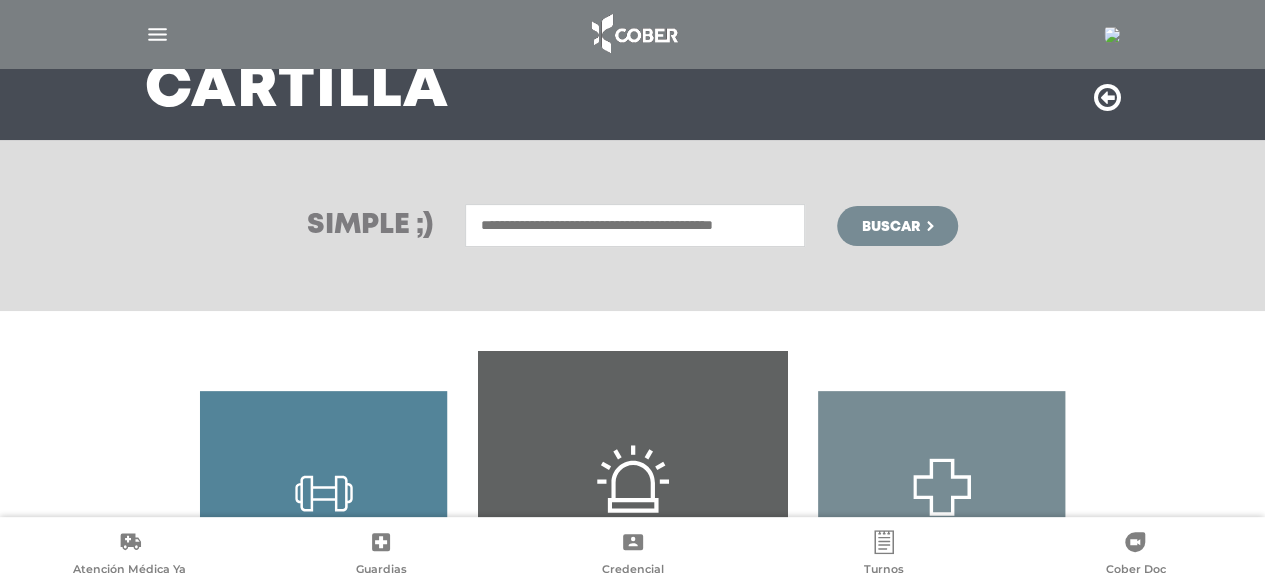 scroll, scrollTop: 0, scrollLeft: 0, axis: both 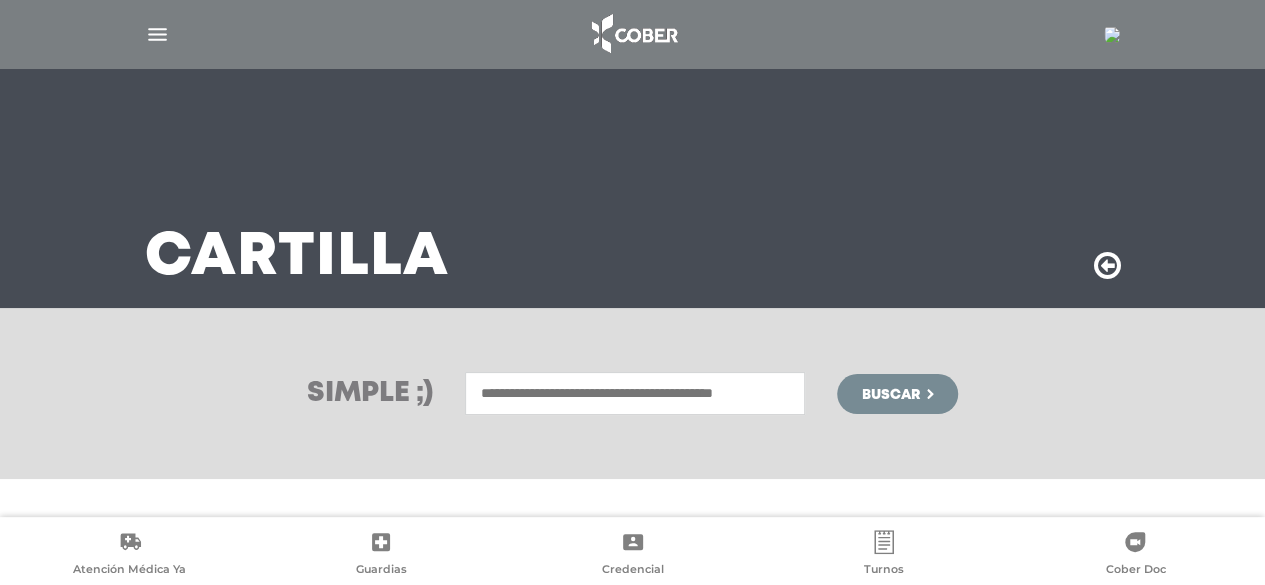 click at bounding box center (635, 393) 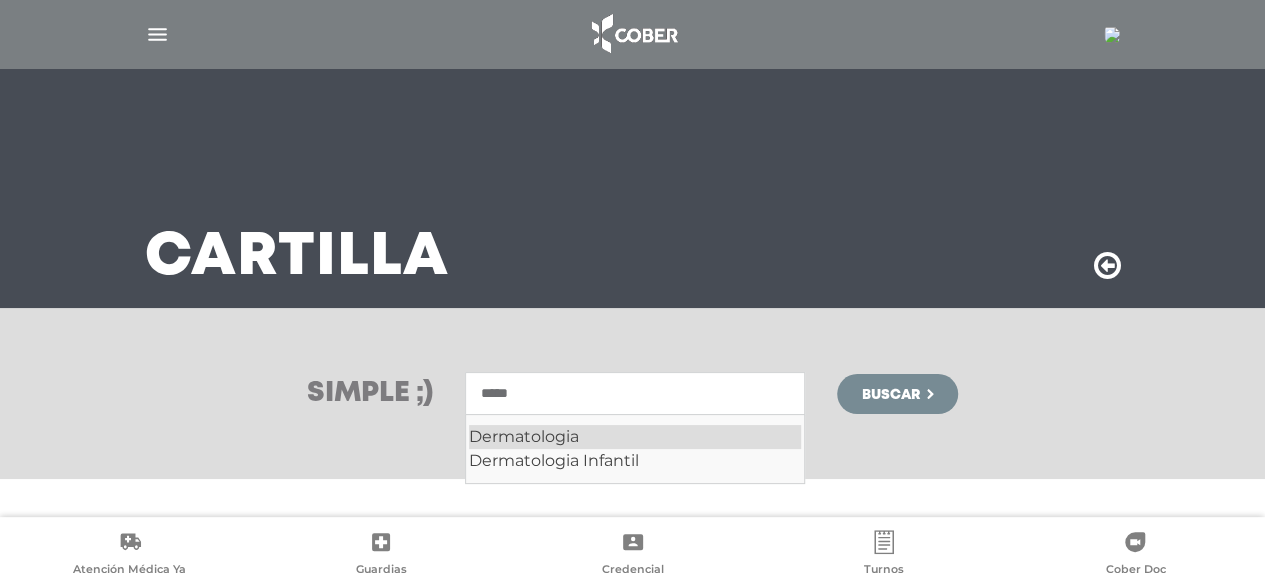 click on "Dermatologia" at bounding box center [635, 437] 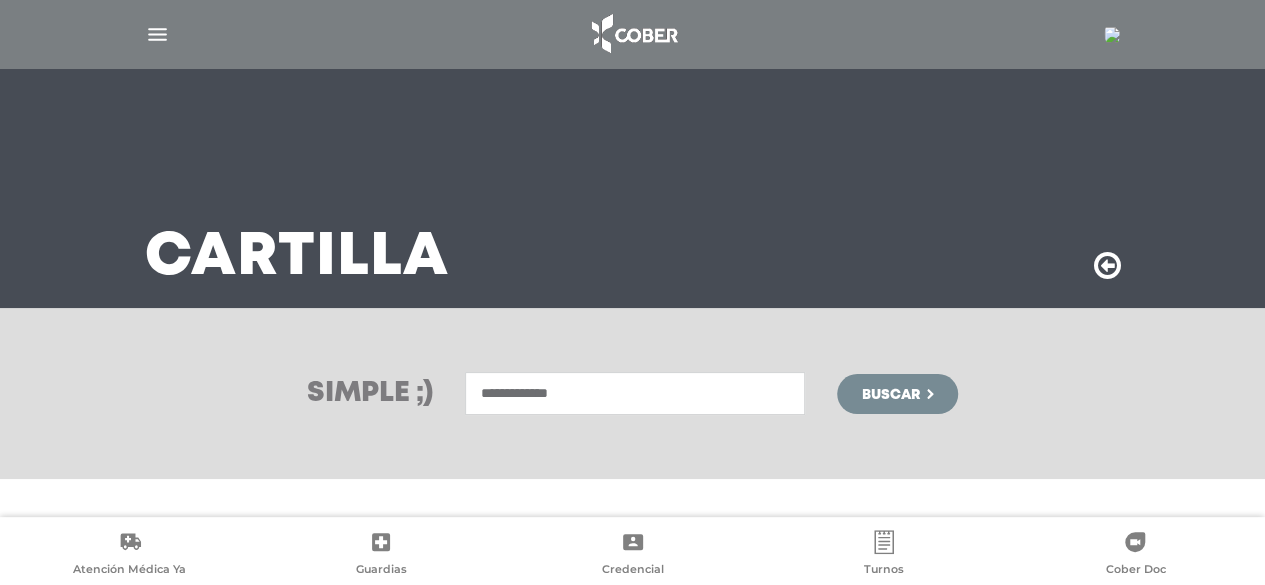 type on "**********" 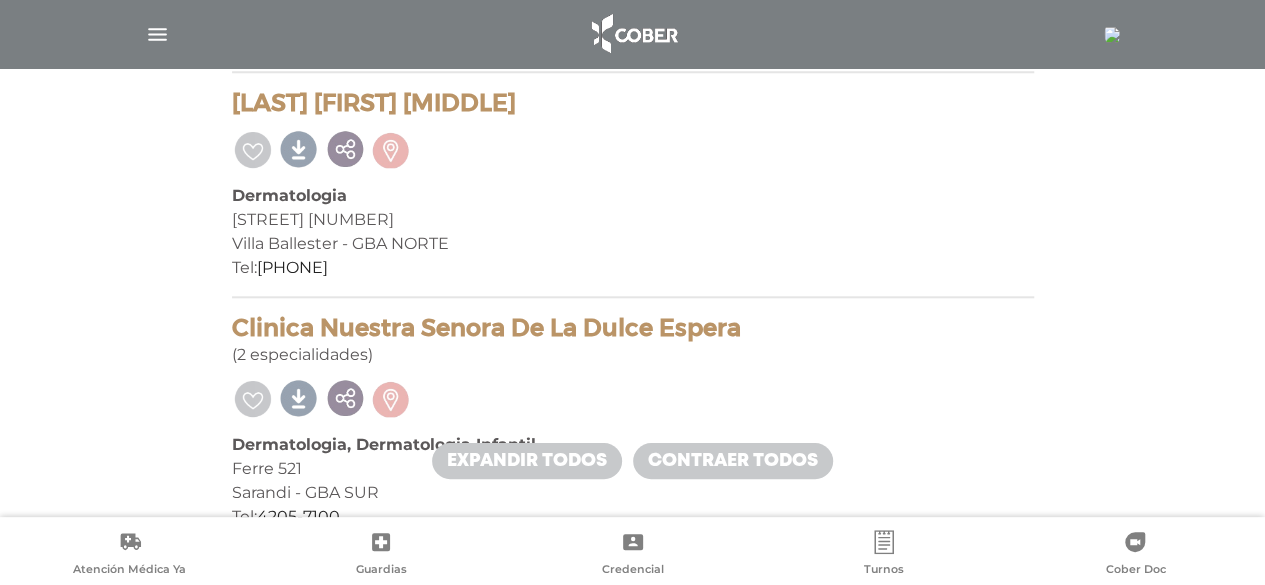 scroll, scrollTop: 15700, scrollLeft: 0, axis: vertical 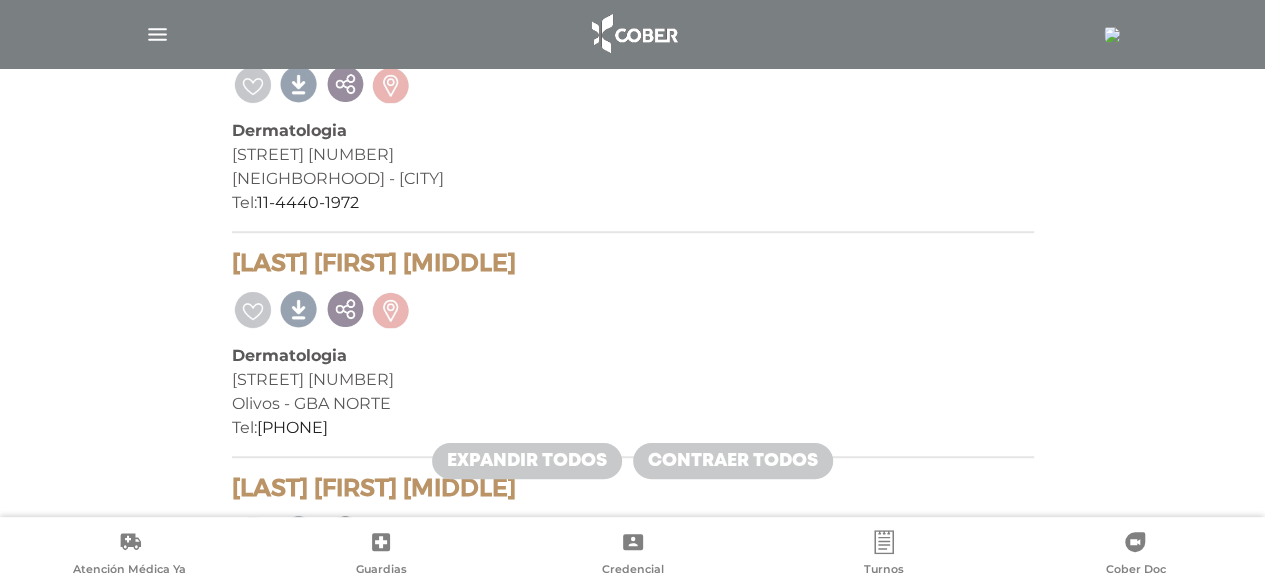 click at bounding box center [157, 34] 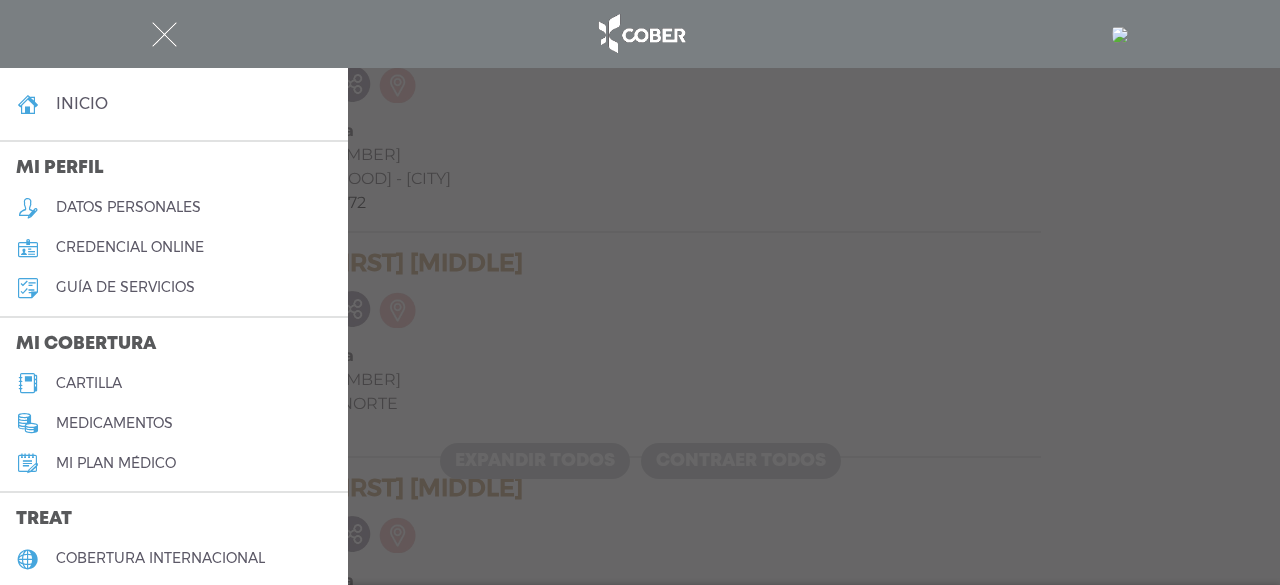 click on "cartilla" at bounding box center (89, 383) 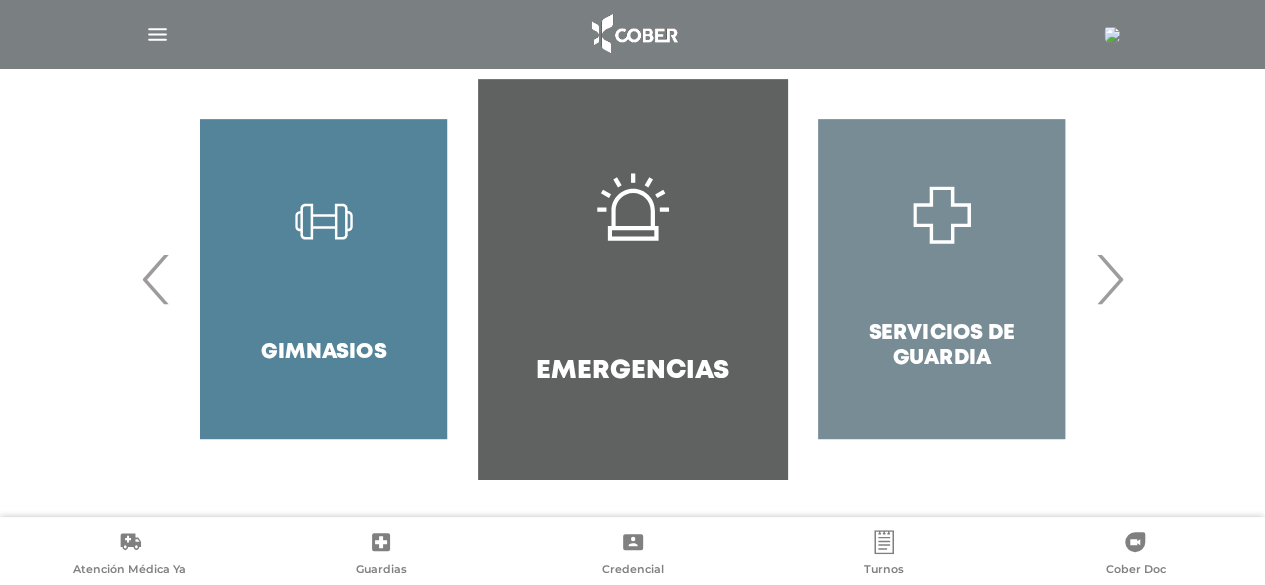 scroll, scrollTop: 441, scrollLeft: 0, axis: vertical 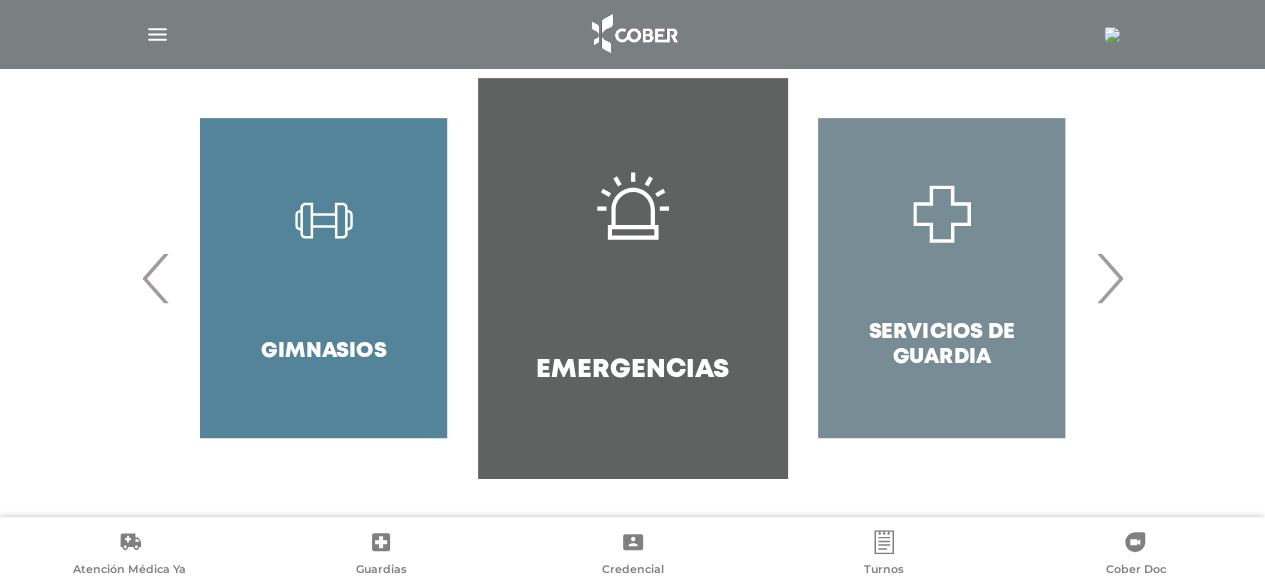 click on "Servicios de Guardia" at bounding box center [941, 278] 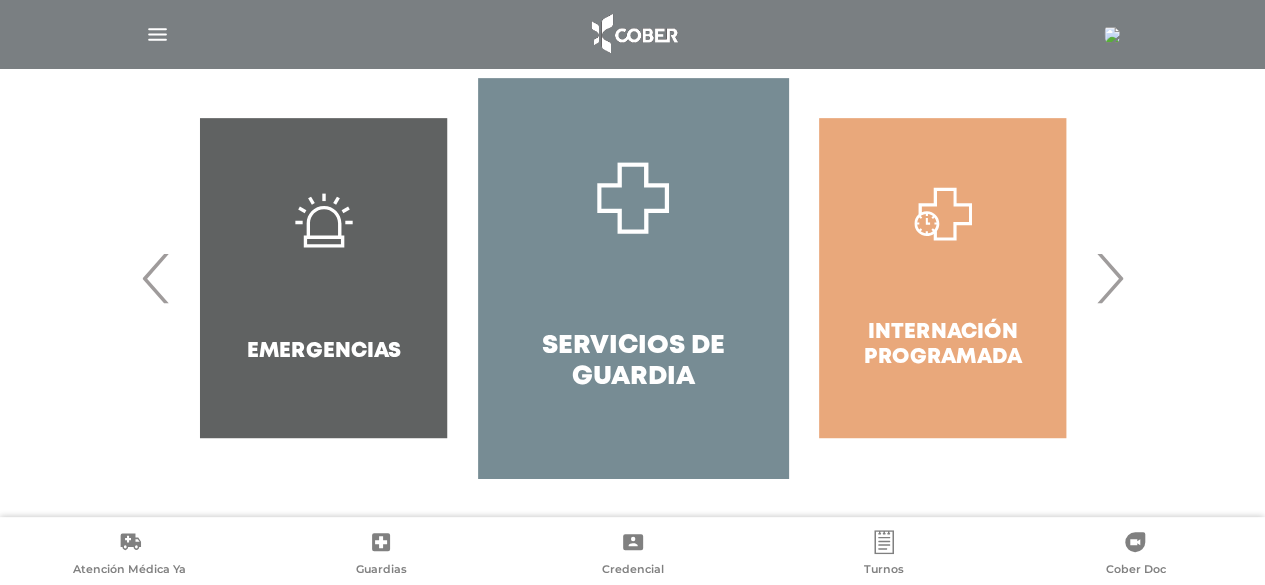 click on "Servicios de Guardia" at bounding box center (632, 278) 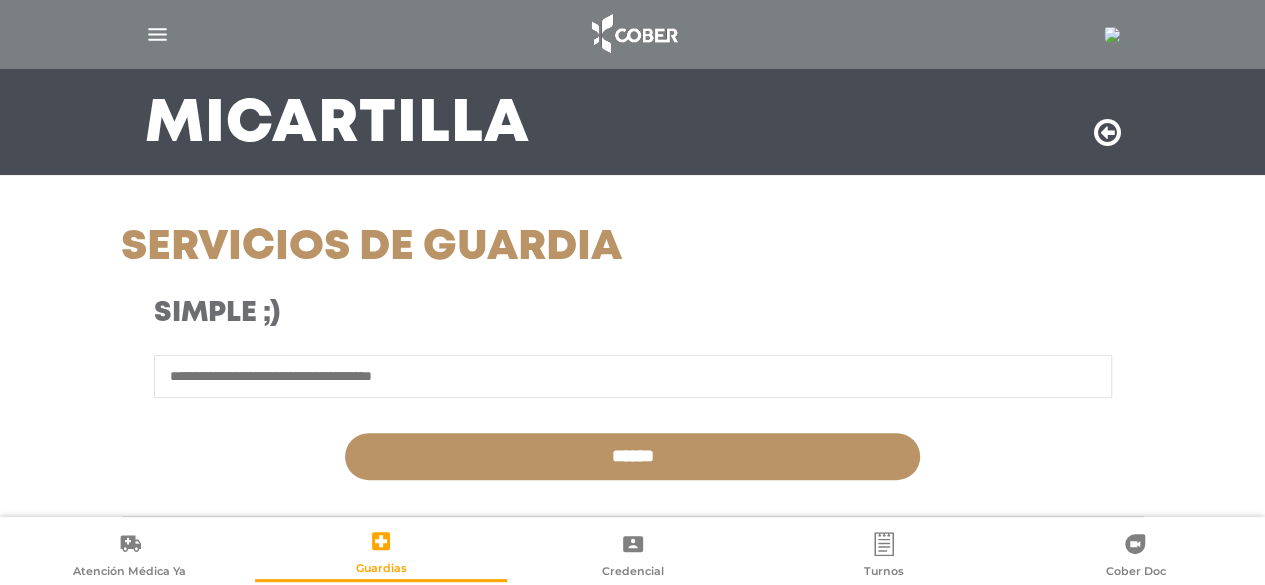 scroll, scrollTop: 162, scrollLeft: 0, axis: vertical 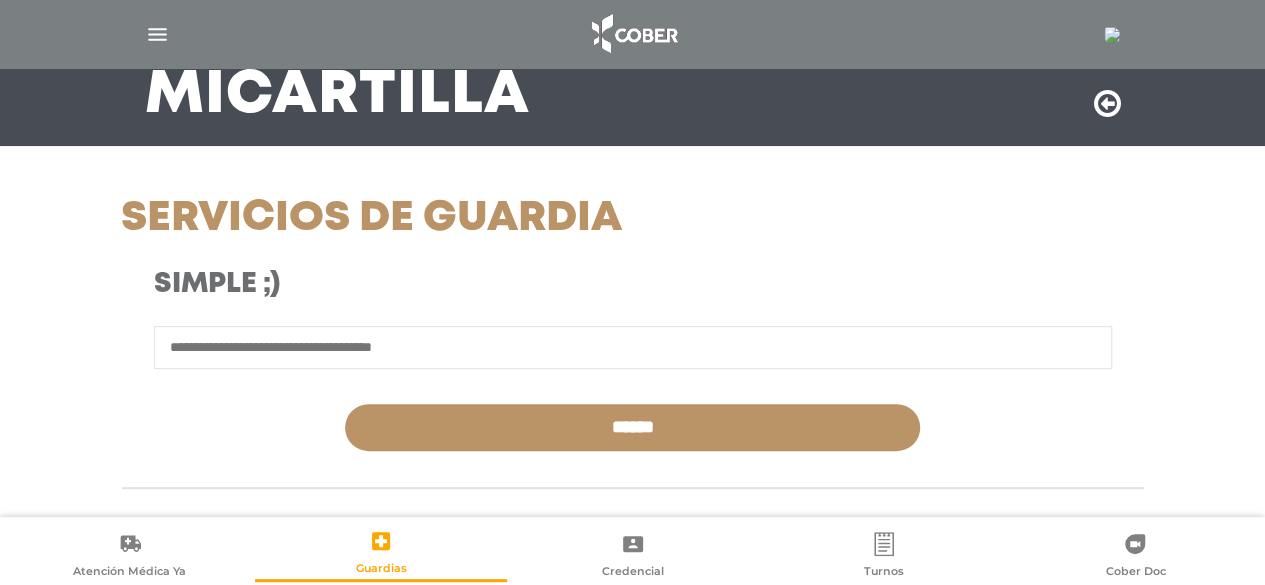 click at bounding box center (633, 347) 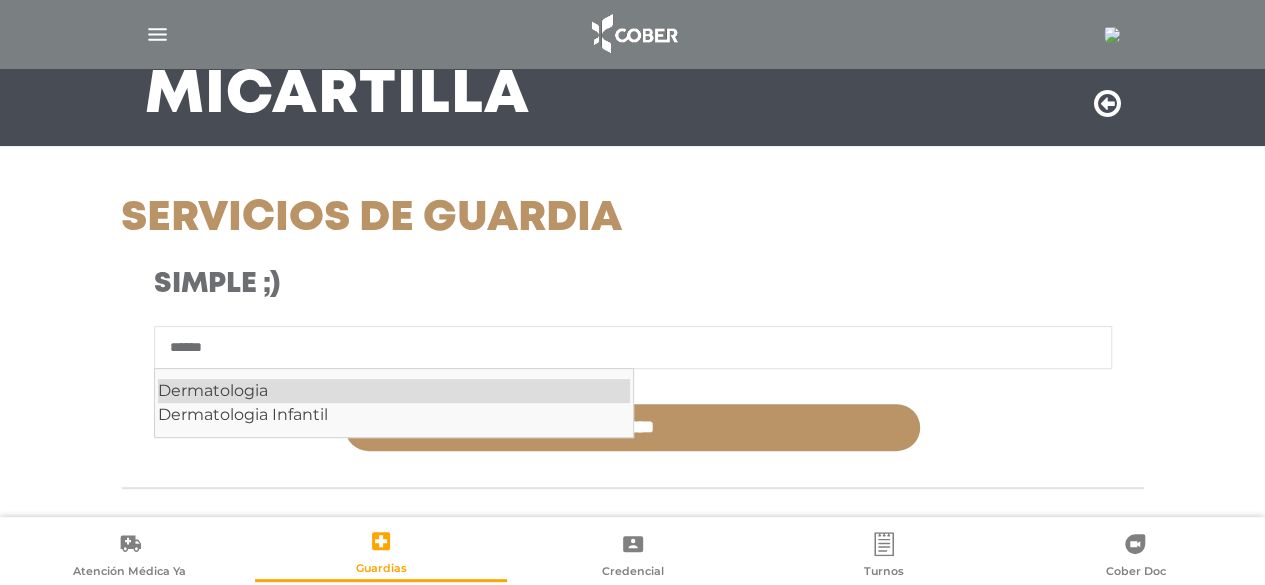 click on "Dermatologia" at bounding box center (394, 391) 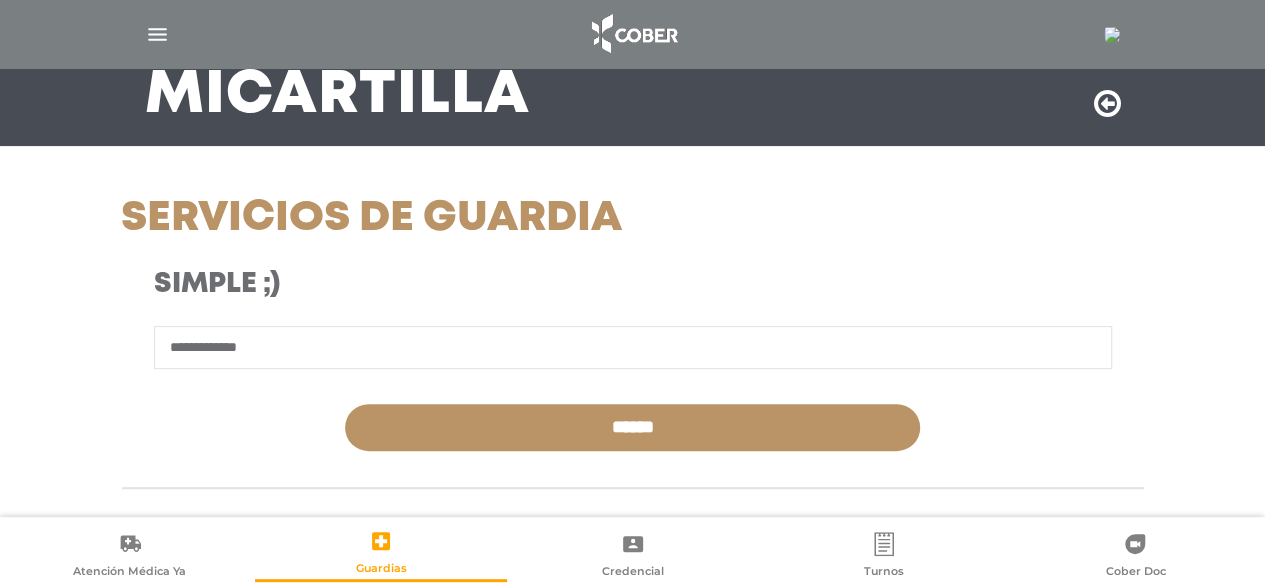type on "**********" 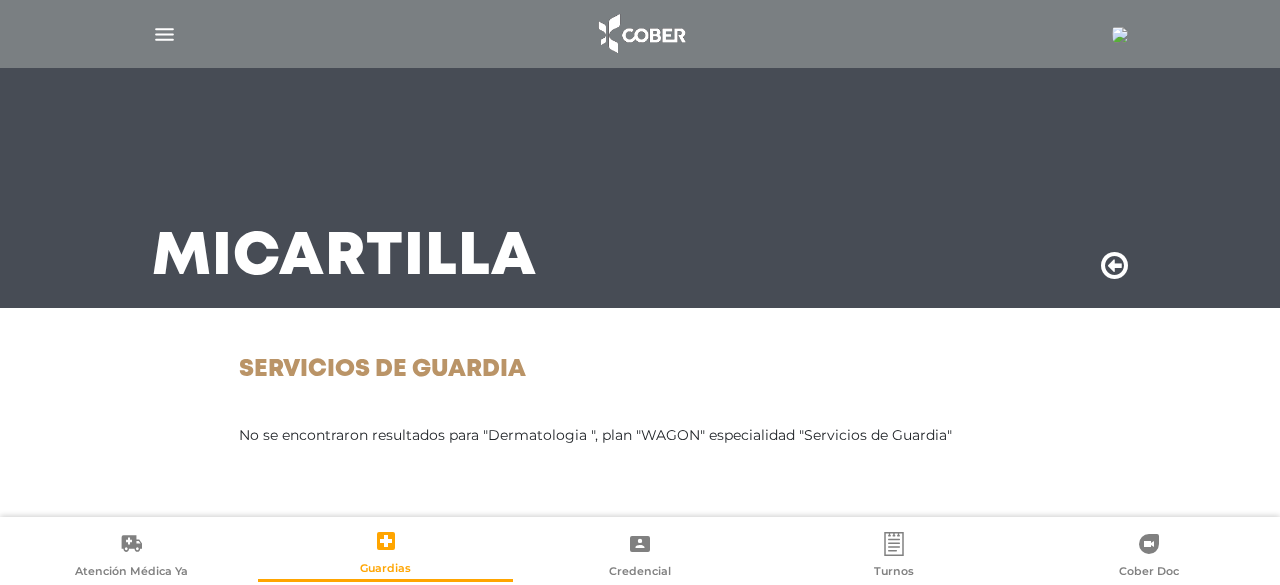 scroll, scrollTop: 0, scrollLeft: 0, axis: both 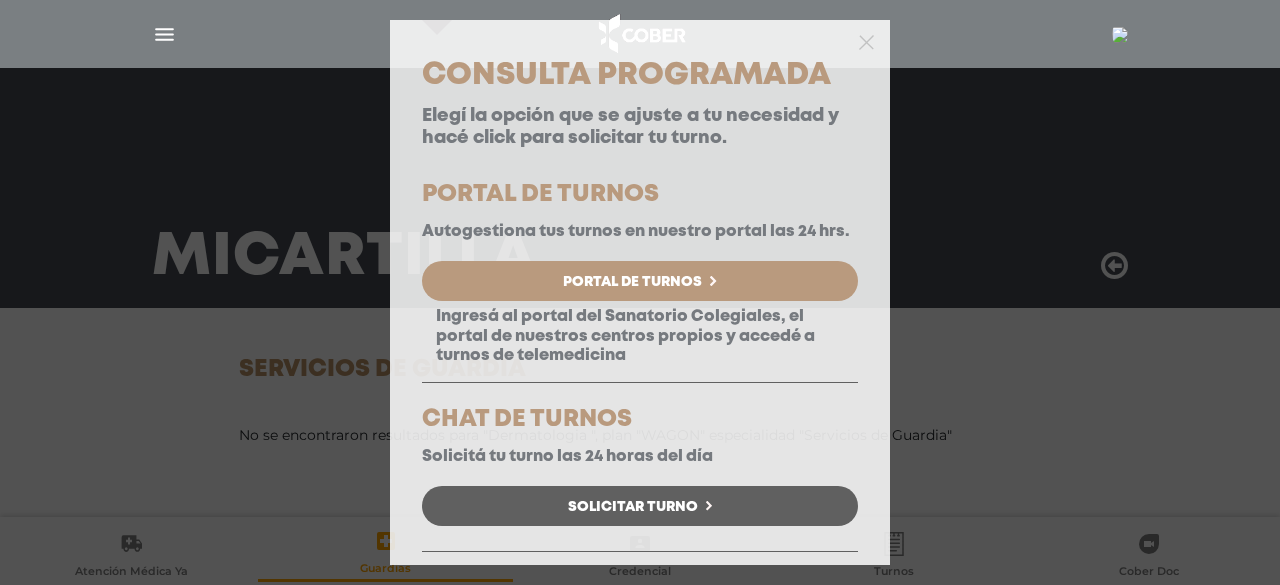 click on "Portal de Turnos" at bounding box center (640, 281) 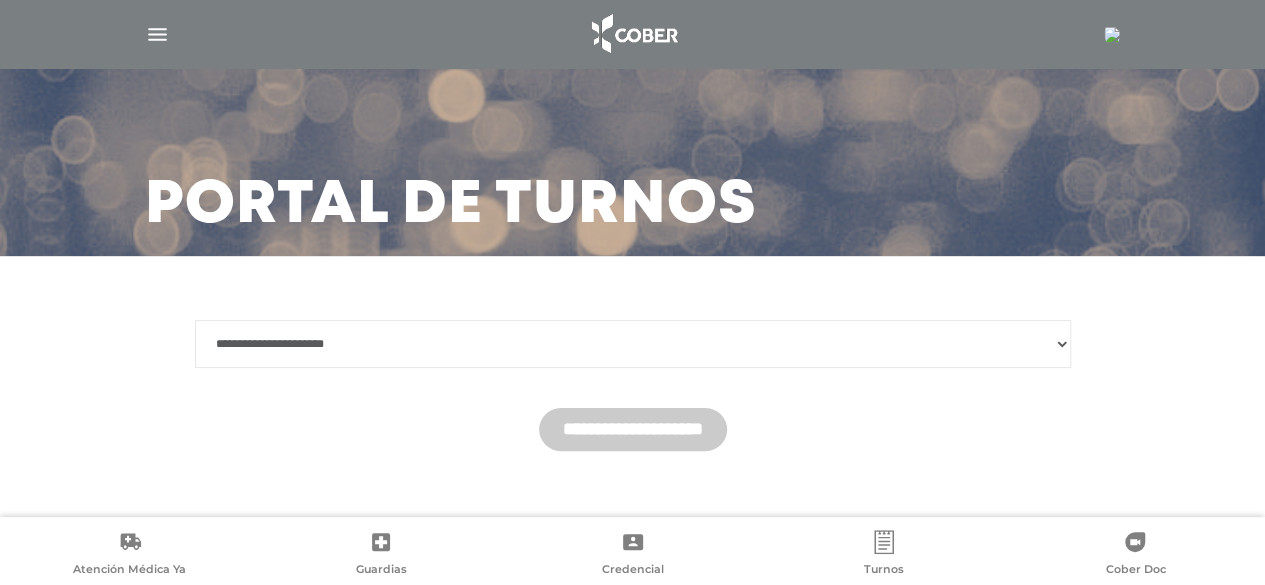 scroll, scrollTop: 74, scrollLeft: 0, axis: vertical 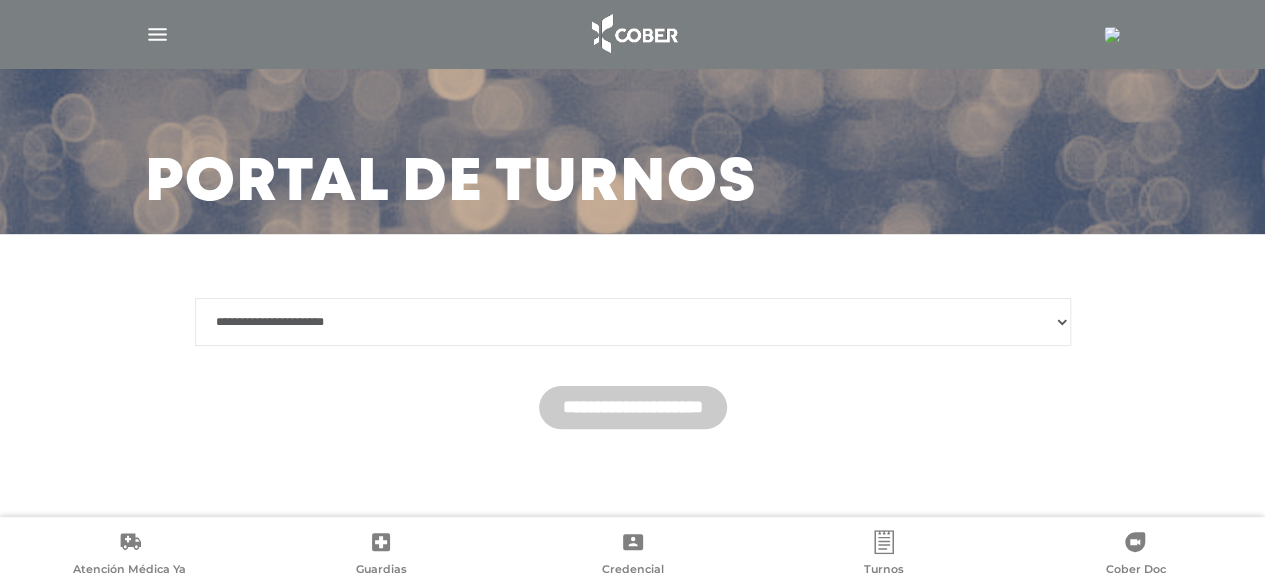 click on "**********" at bounding box center (633, 322) 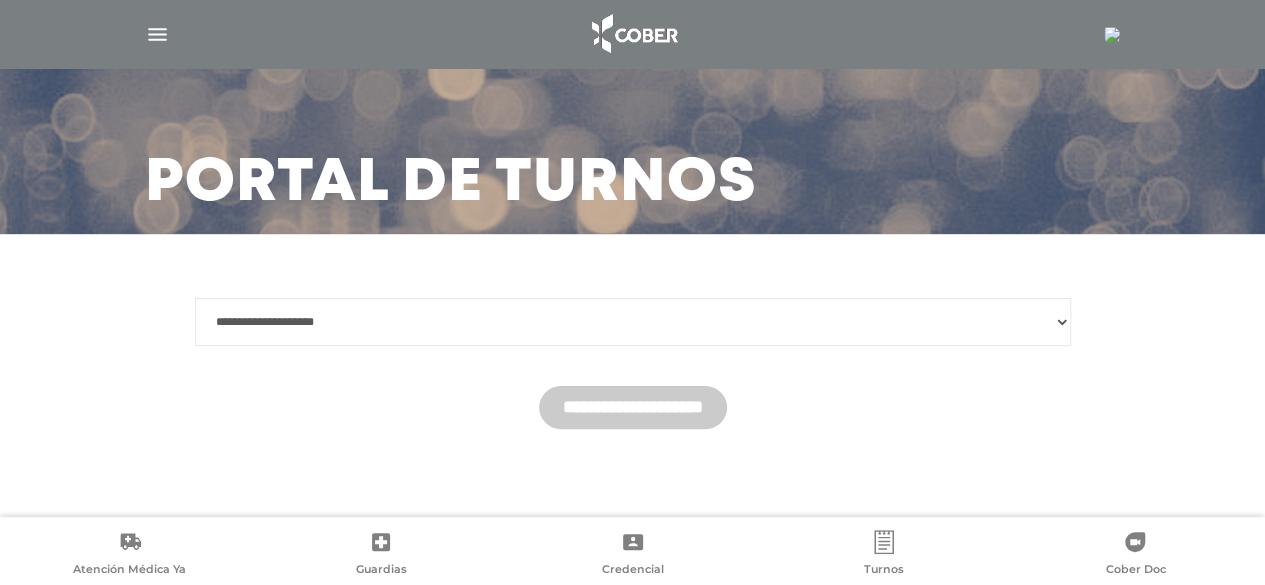 click on "**********" at bounding box center (633, 322) 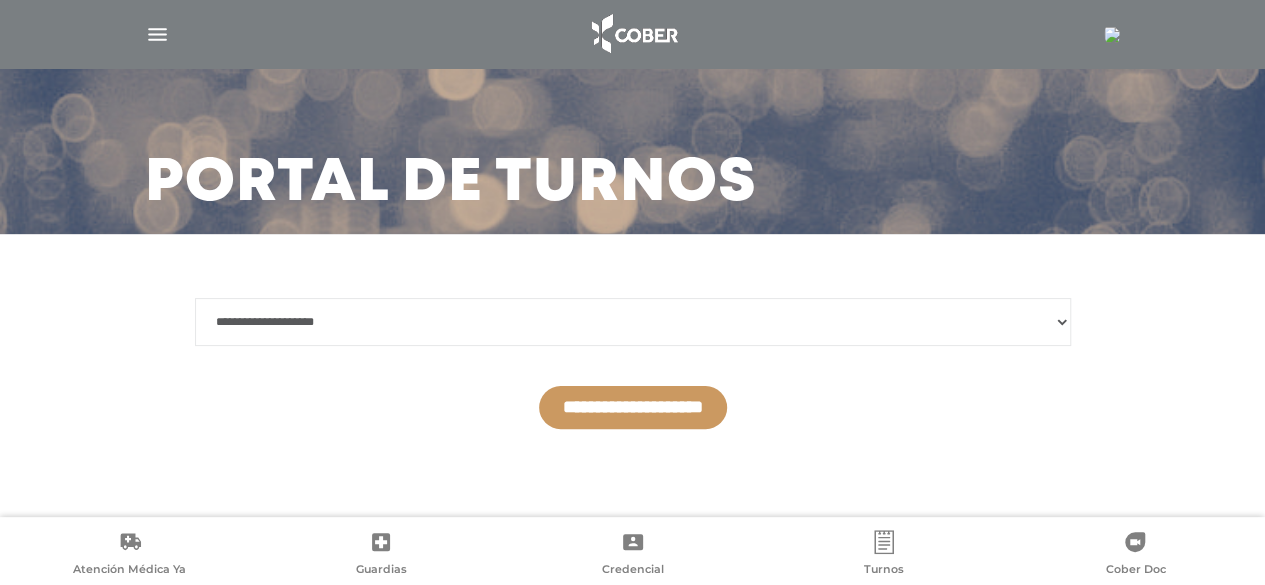 click on "**********" at bounding box center [633, 407] 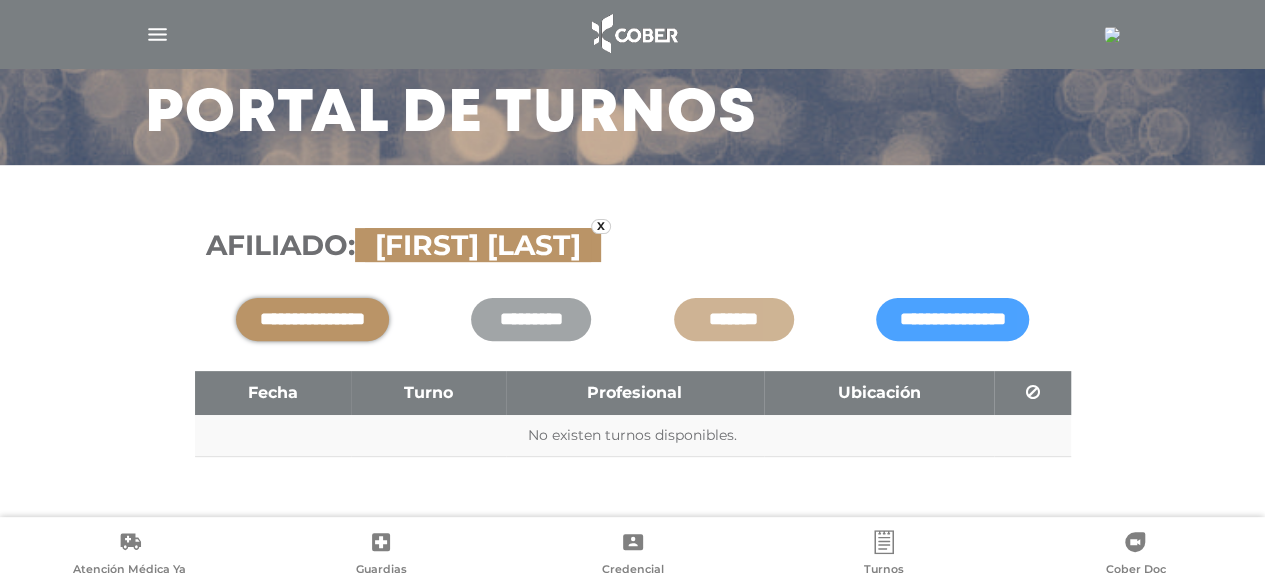 scroll, scrollTop: 170, scrollLeft: 0, axis: vertical 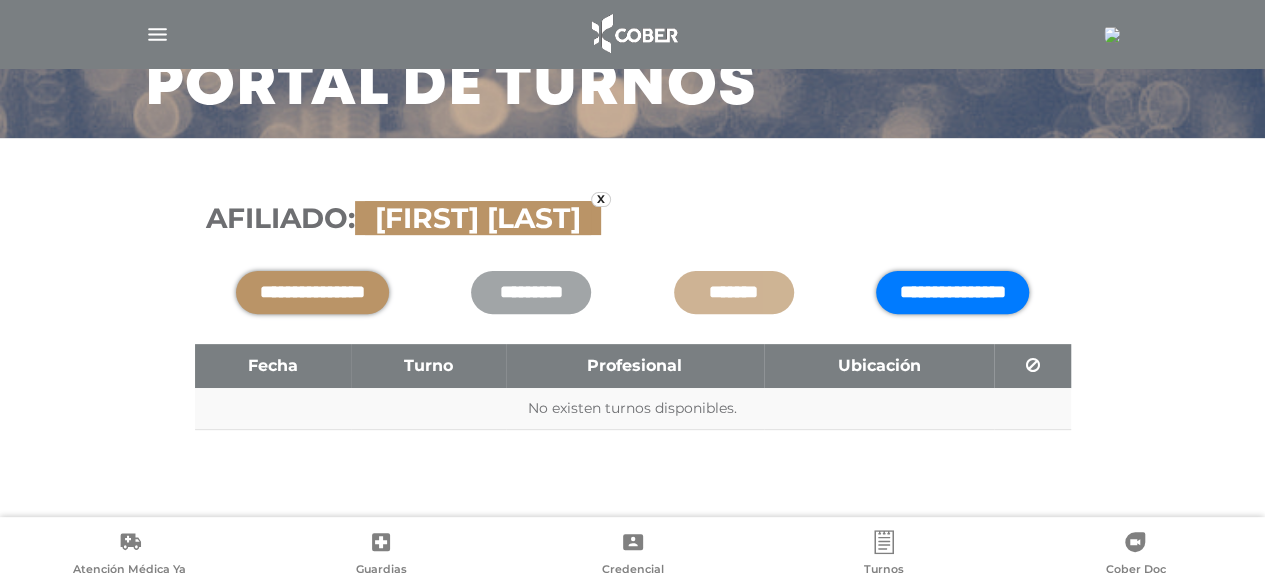 click on "**********" at bounding box center (952, 292) 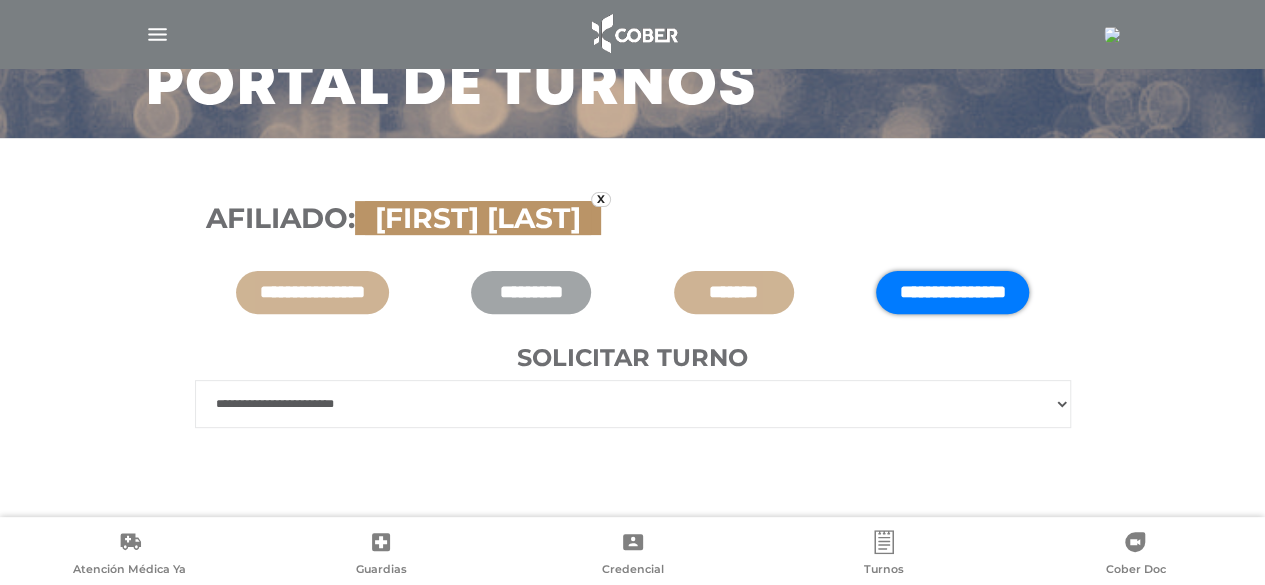 click on "**********" at bounding box center [633, 404] 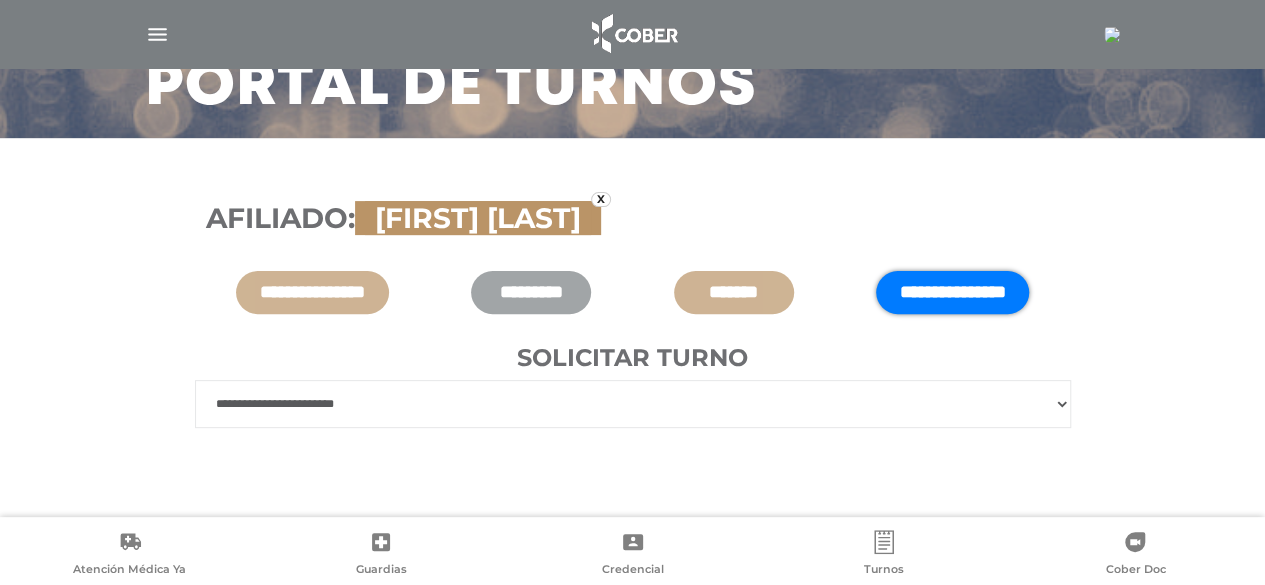 select on "******" 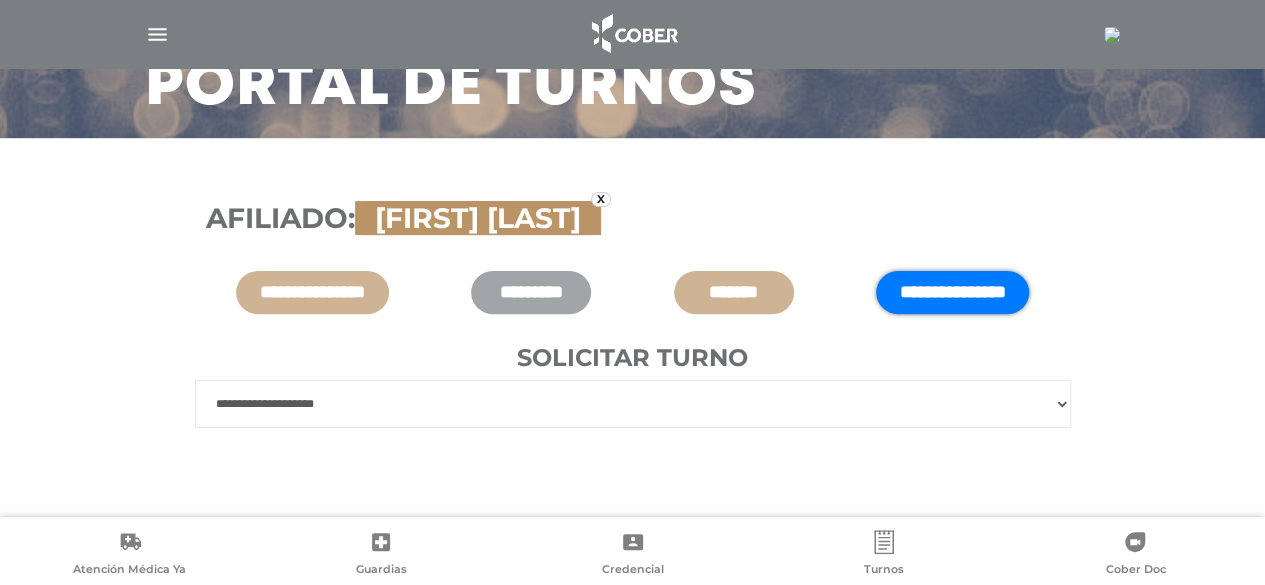 click on "**********" at bounding box center [633, 404] 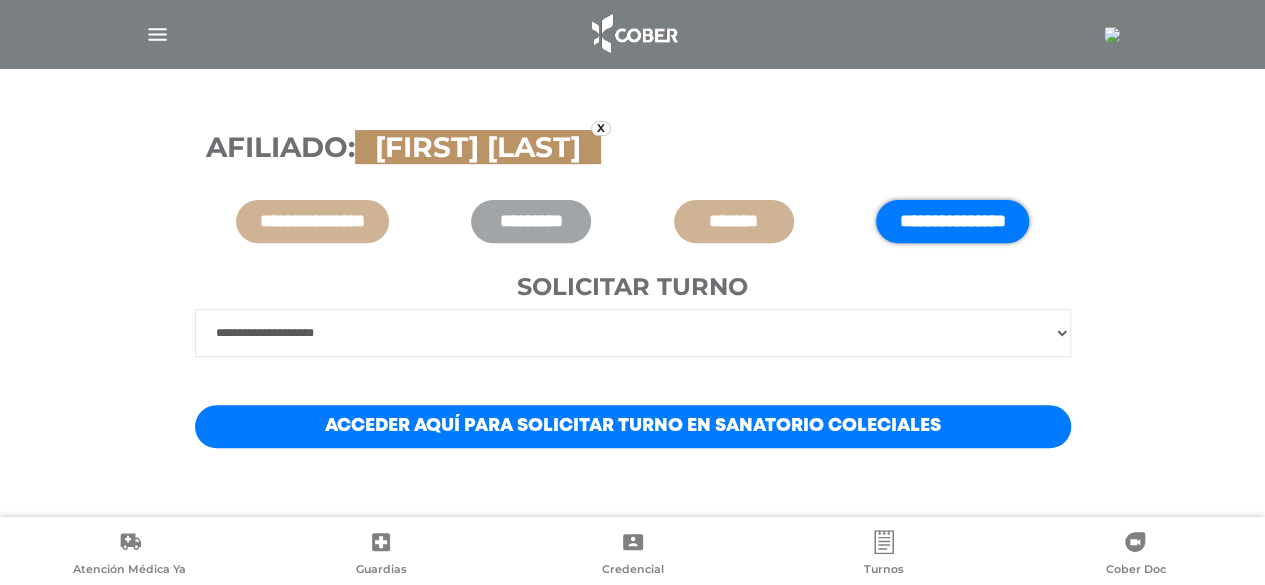 scroll, scrollTop: 260, scrollLeft: 0, axis: vertical 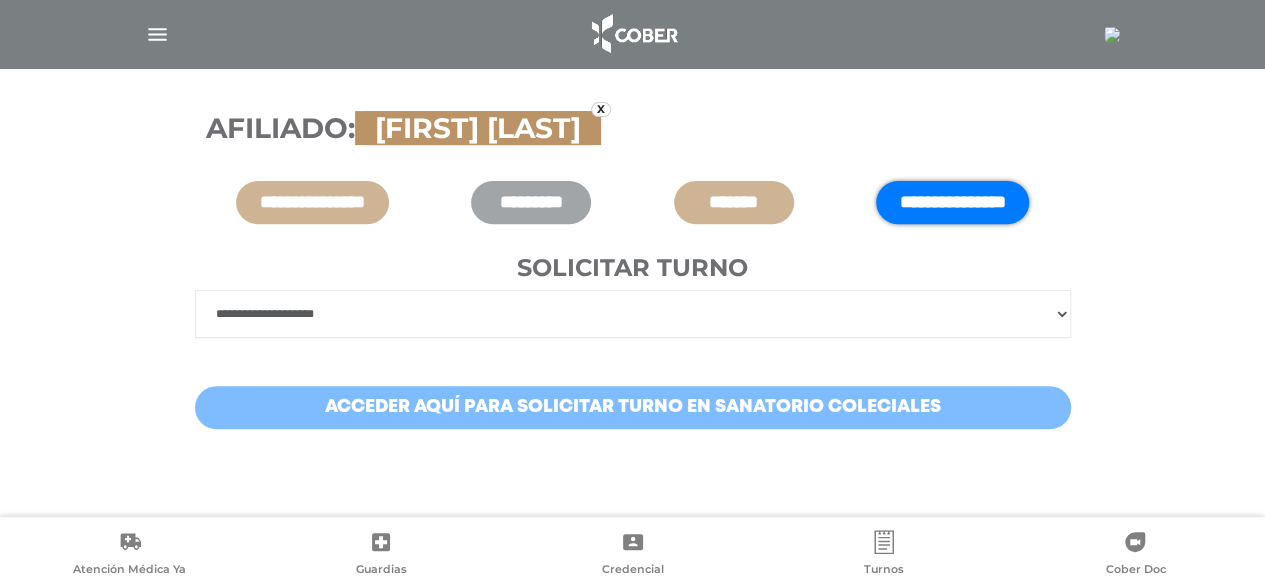 click on "Acceder aquí para solicitar turno en Sanatorio Coleciales" at bounding box center [633, 407] 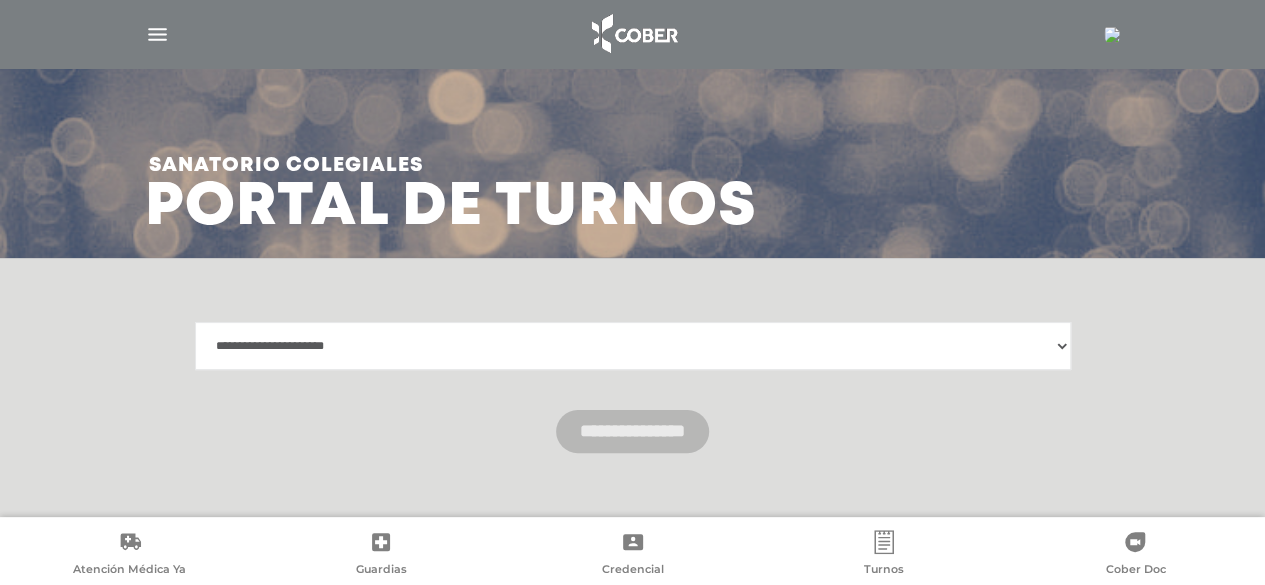 scroll, scrollTop: 74, scrollLeft: 0, axis: vertical 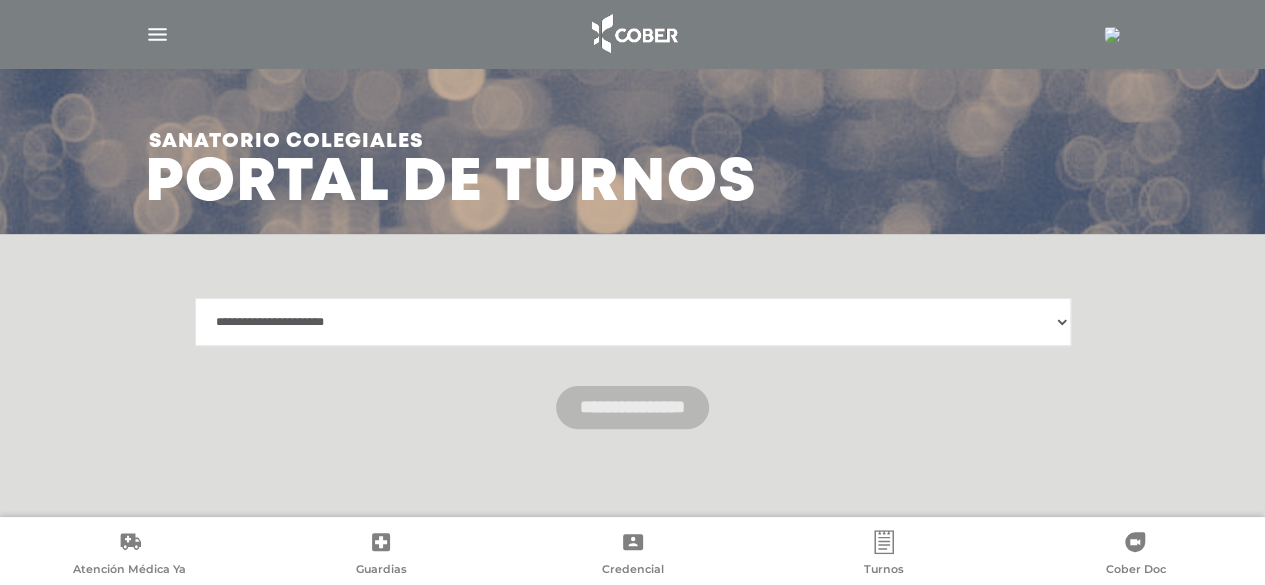 click on "**********" at bounding box center [633, 322] 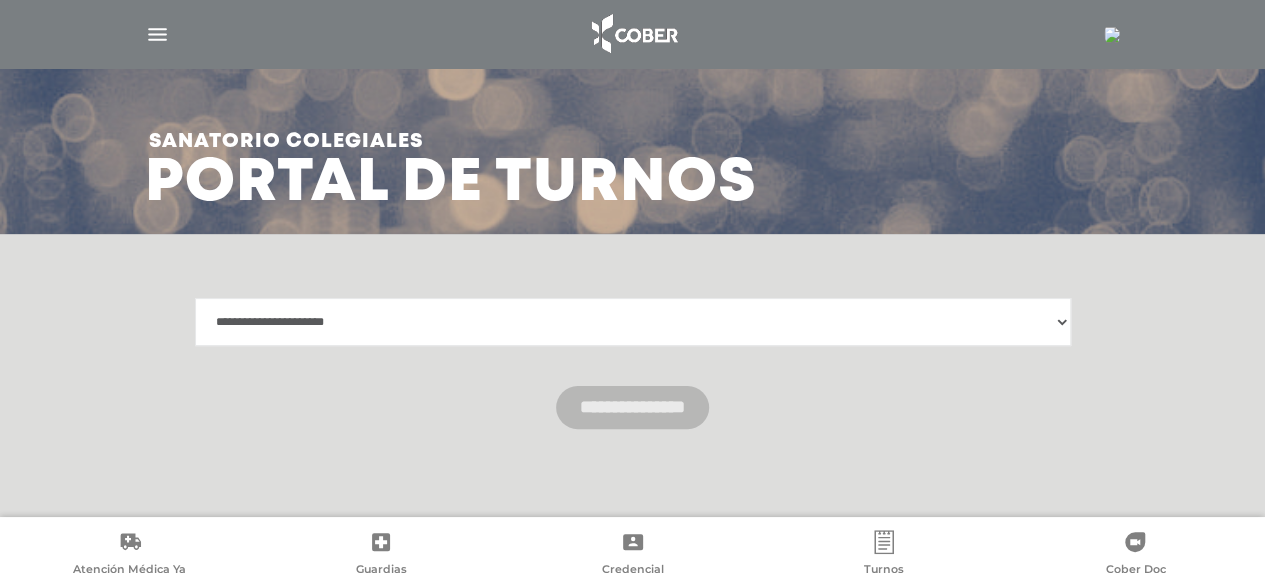 select on "**********" 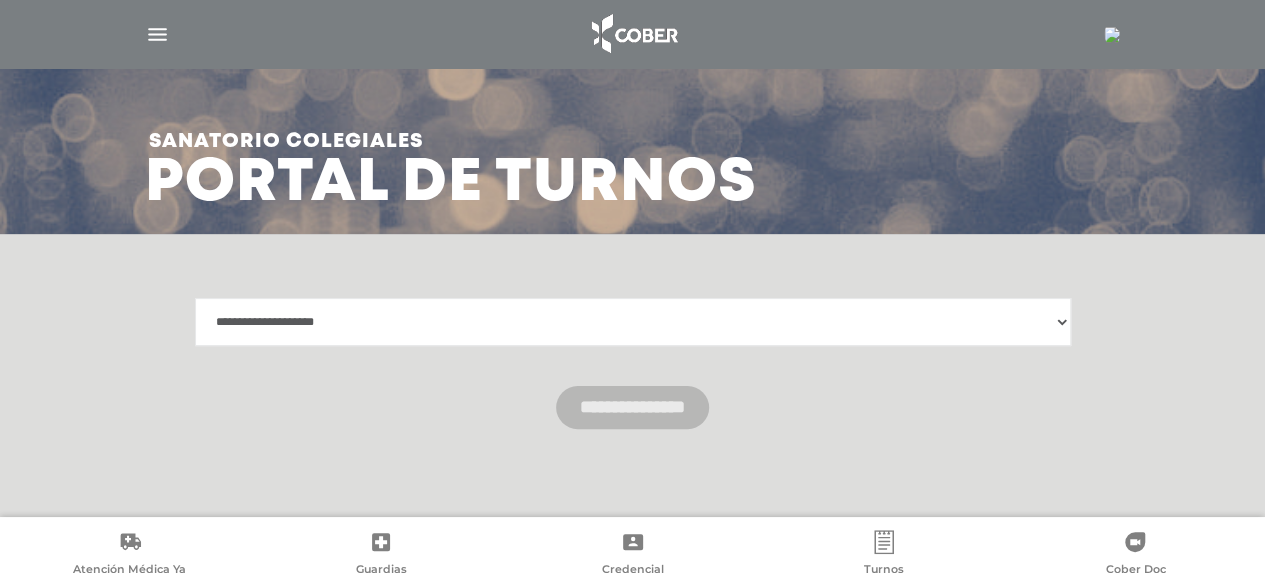 click on "**********" at bounding box center [633, 322] 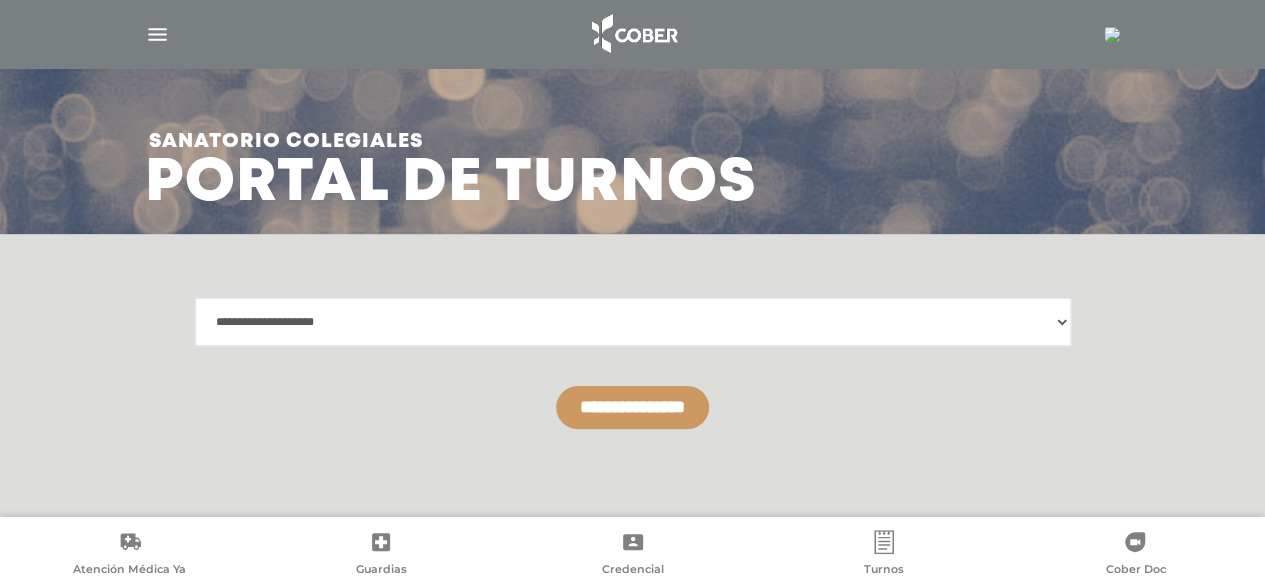 click on "**********" at bounding box center (632, 407) 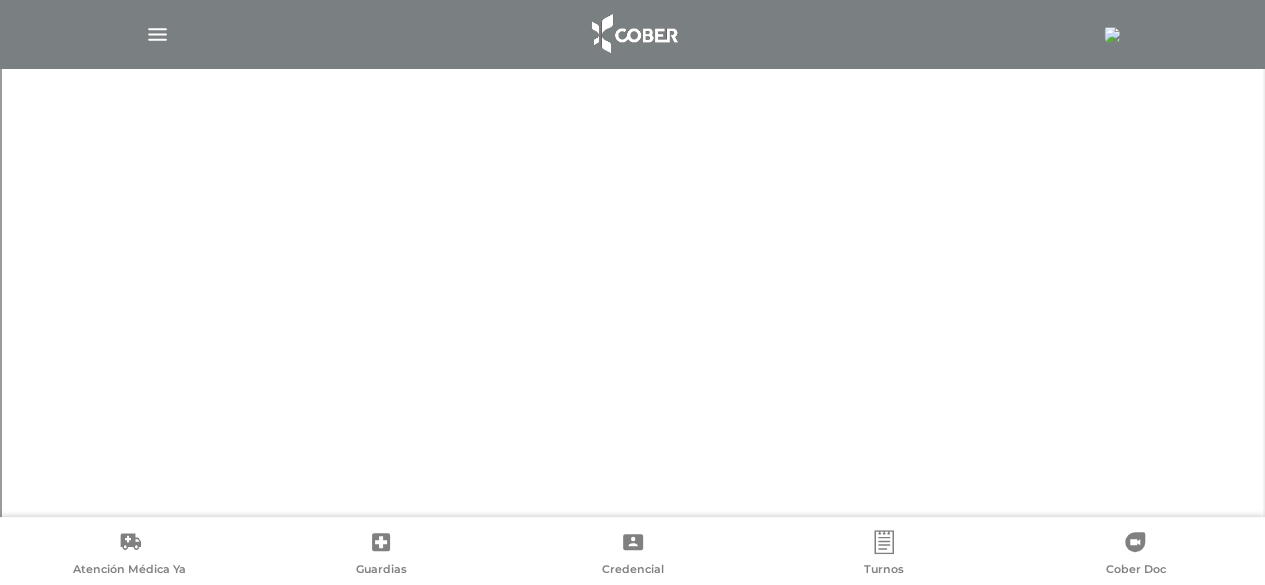 scroll, scrollTop: 241, scrollLeft: 0, axis: vertical 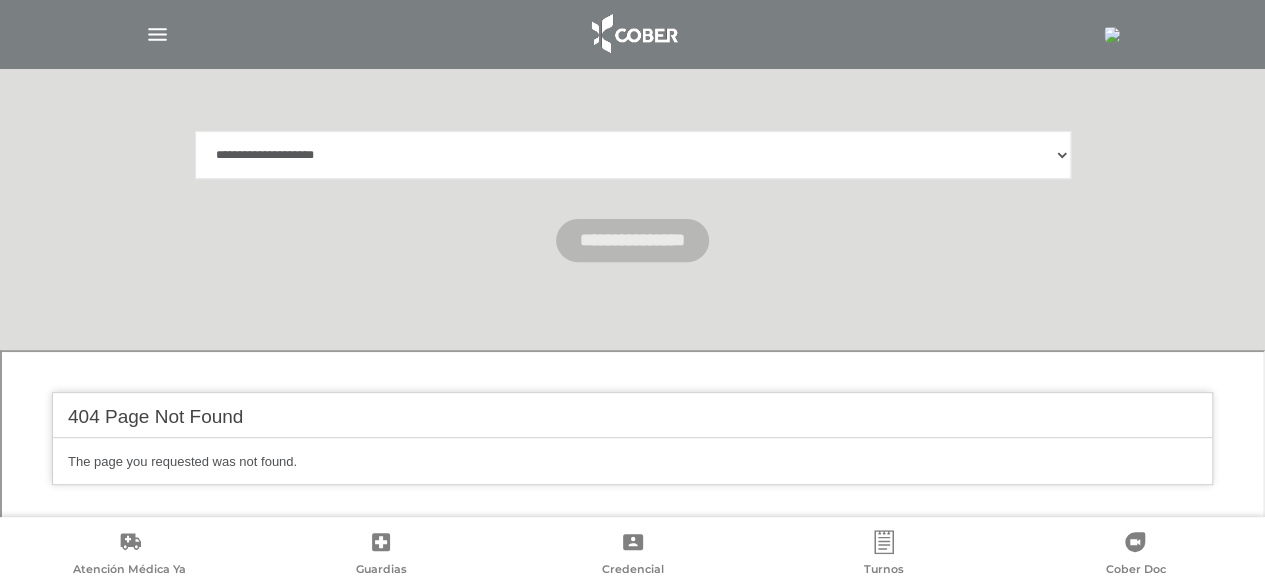 click on "**********" at bounding box center (633, 155) 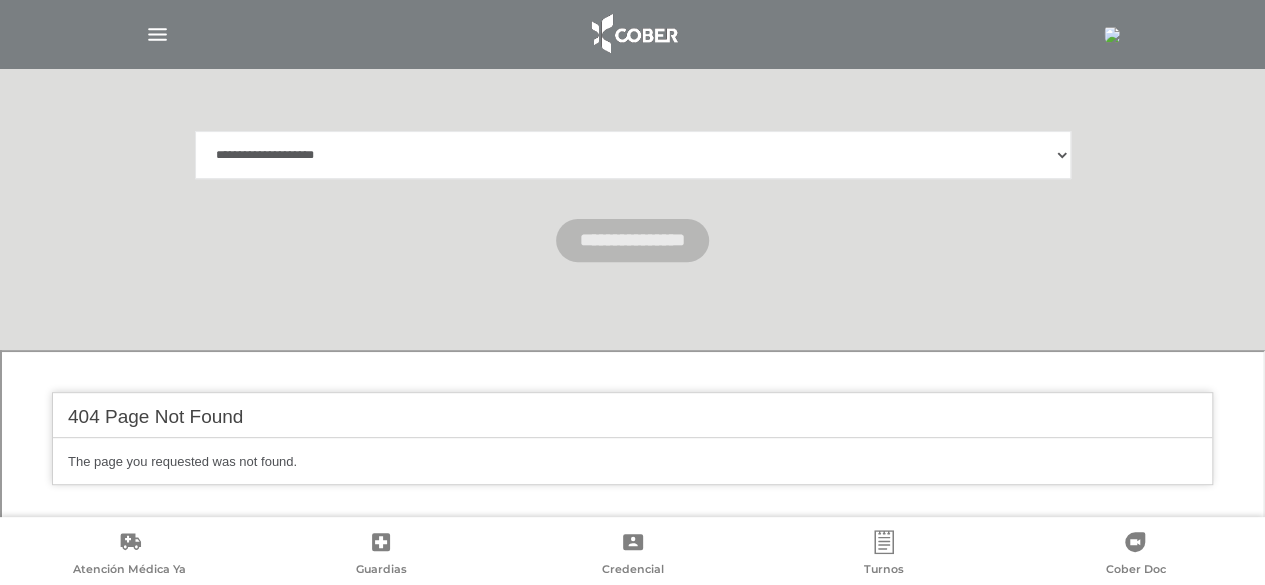 click on "**********" at bounding box center [633, 155] 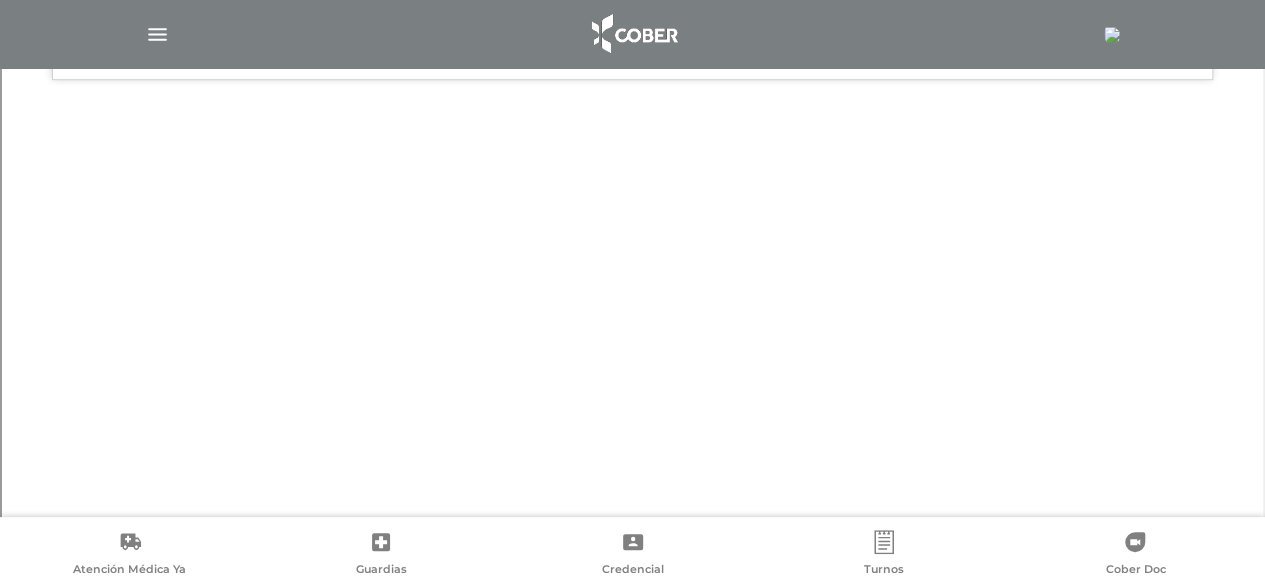 scroll, scrollTop: 641, scrollLeft: 0, axis: vertical 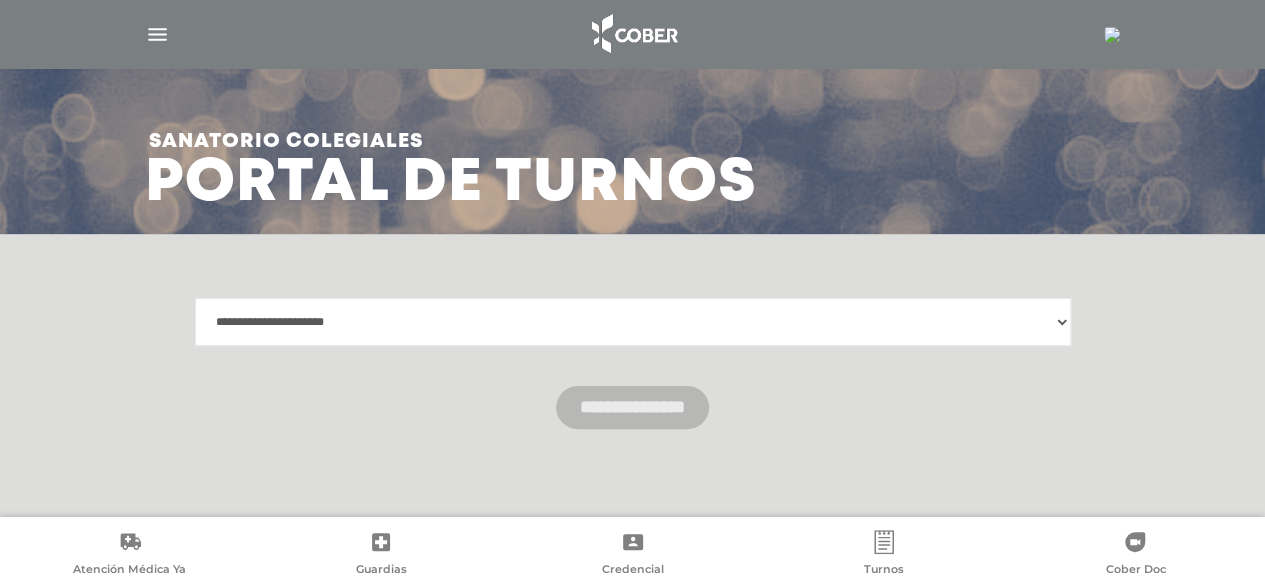 click on "**********" at bounding box center [633, 322] 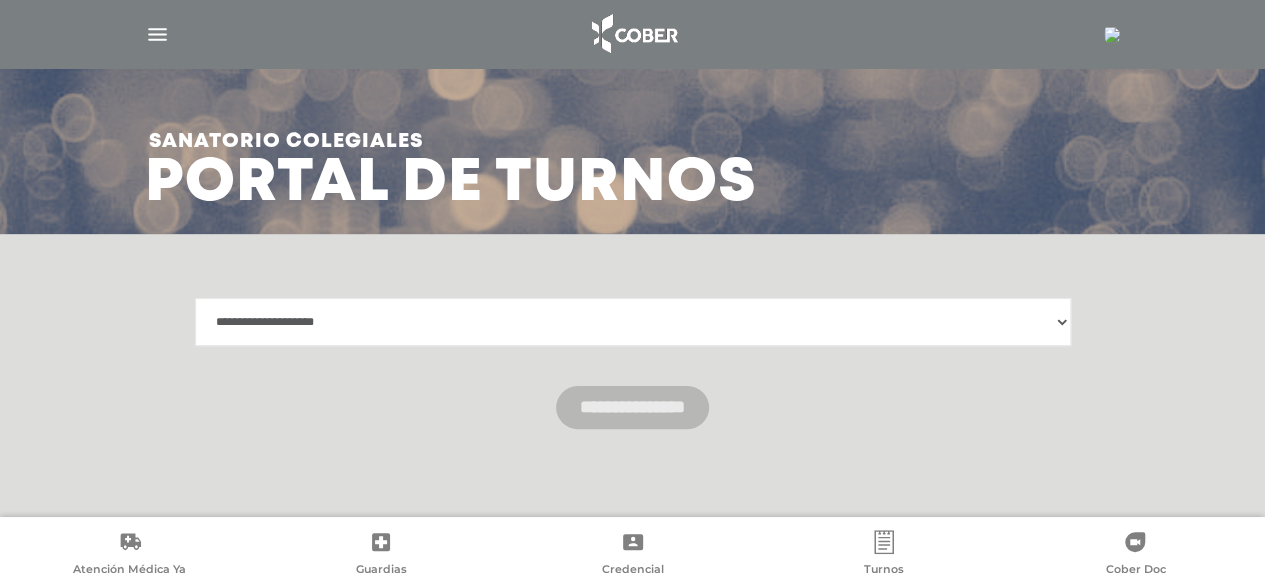click on "**********" at bounding box center (633, 322) 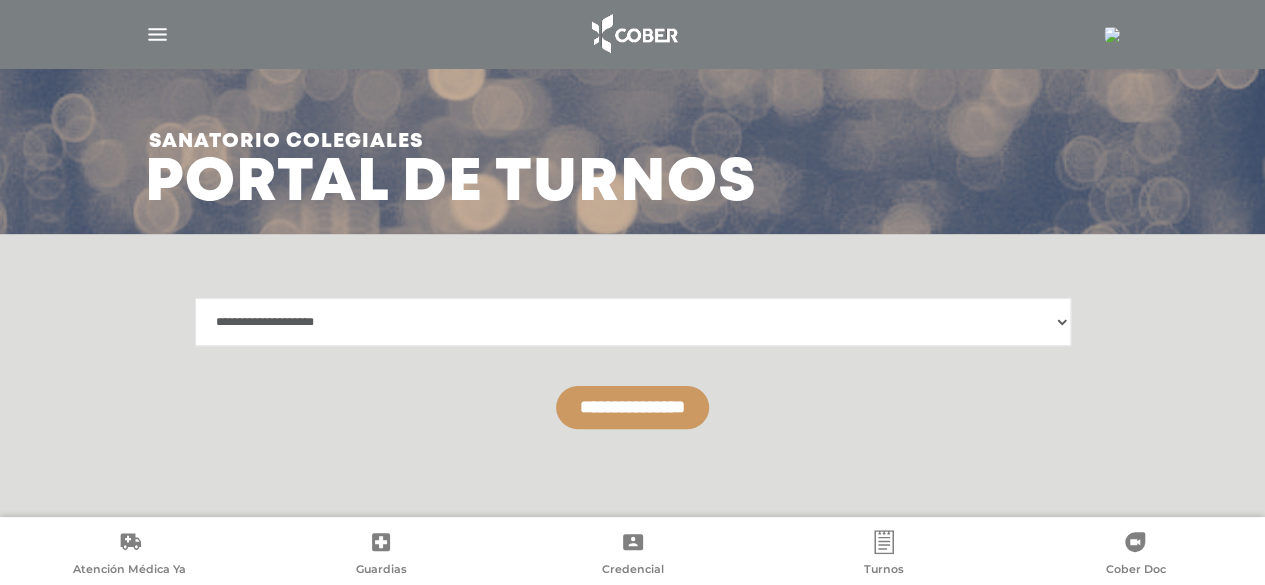 click on "**********" at bounding box center (632, 407) 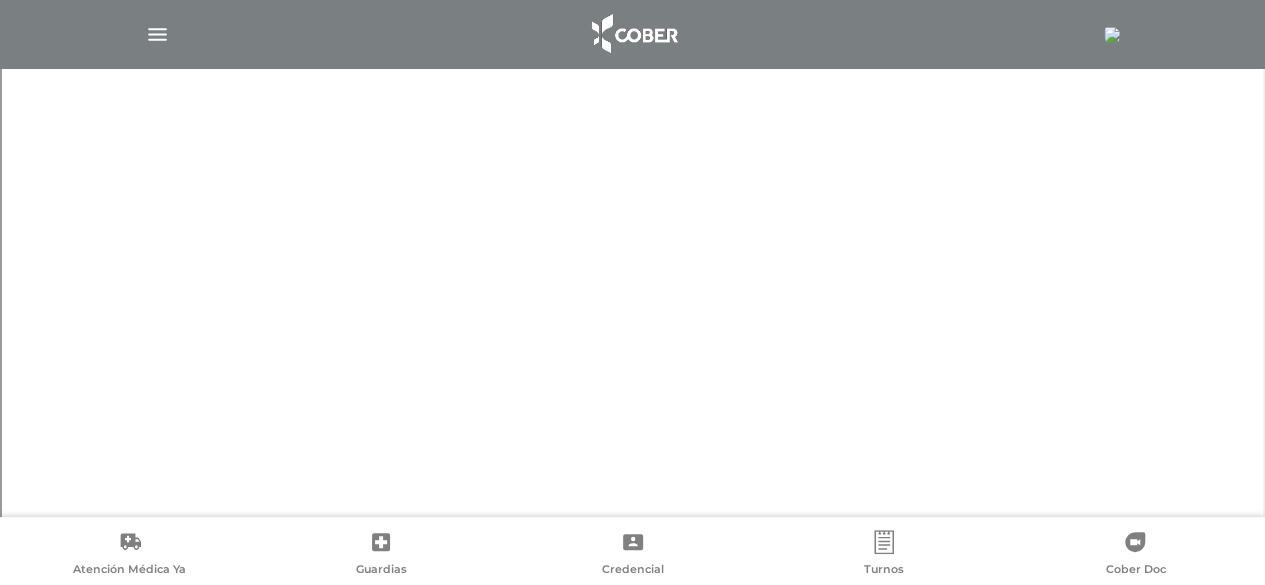scroll, scrollTop: 241, scrollLeft: 0, axis: vertical 